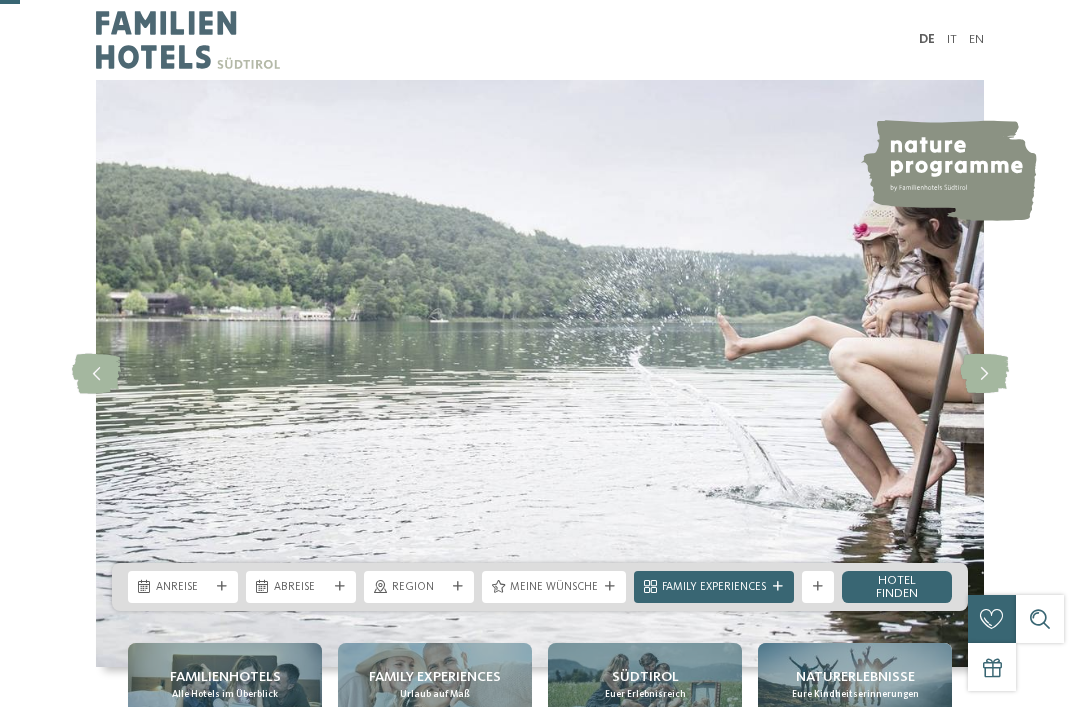 scroll, scrollTop: 121, scrollLeft: 0, axis: vertical 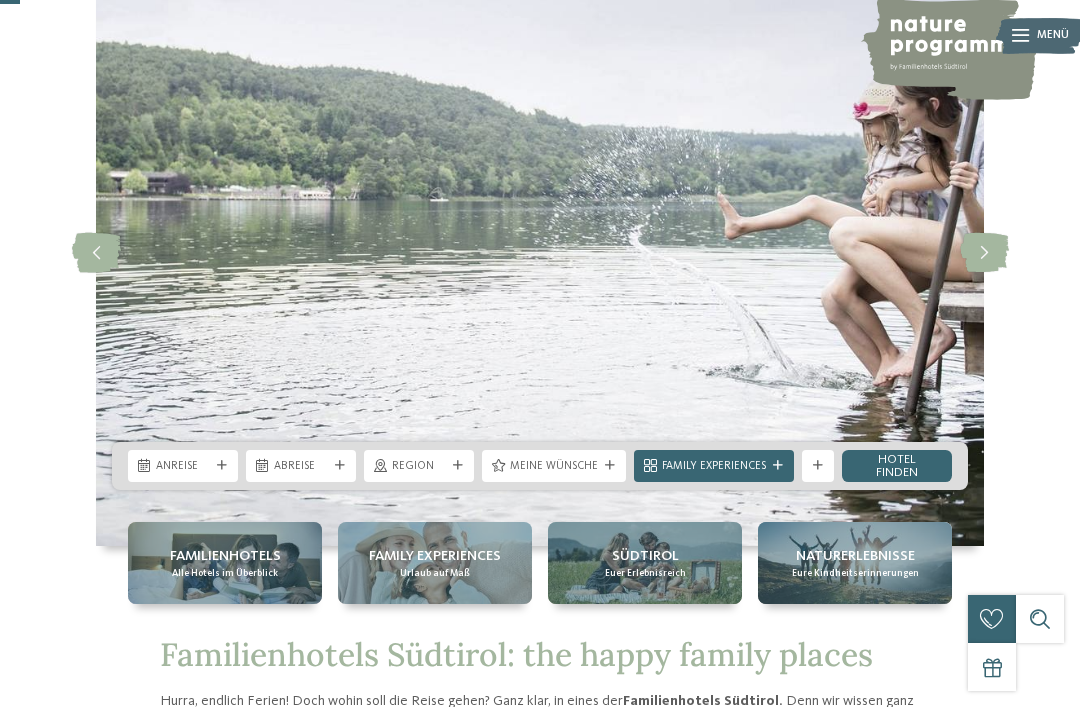 click on "Anreise" at bounding box center (183, 467) 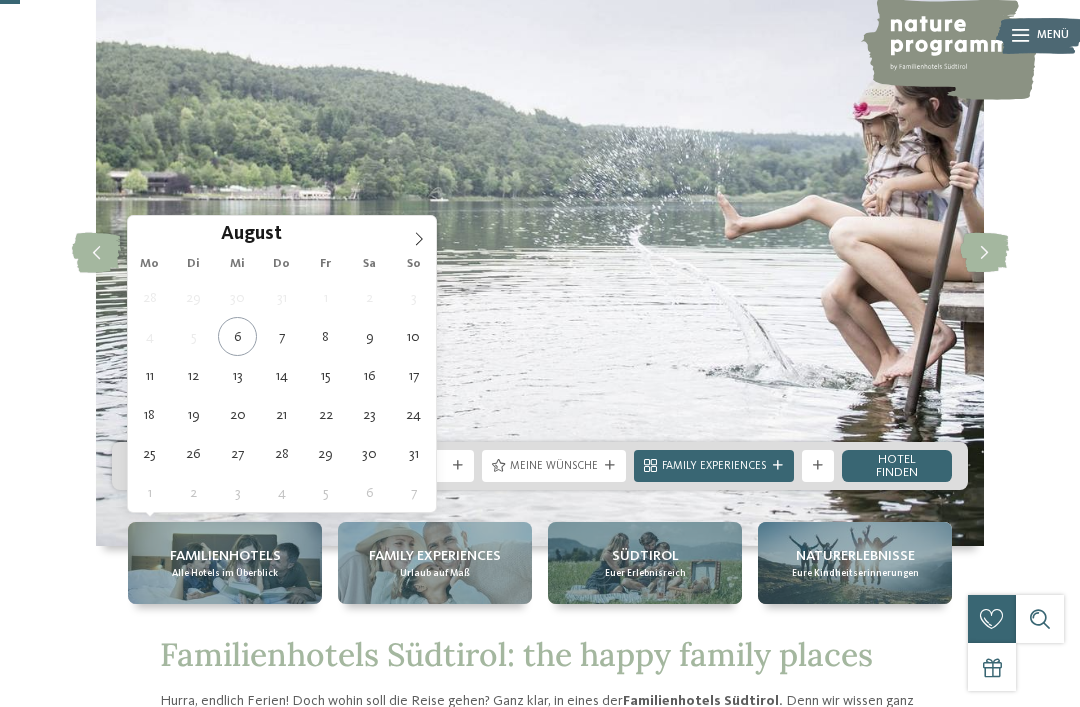click at bounding box center [419, 233] 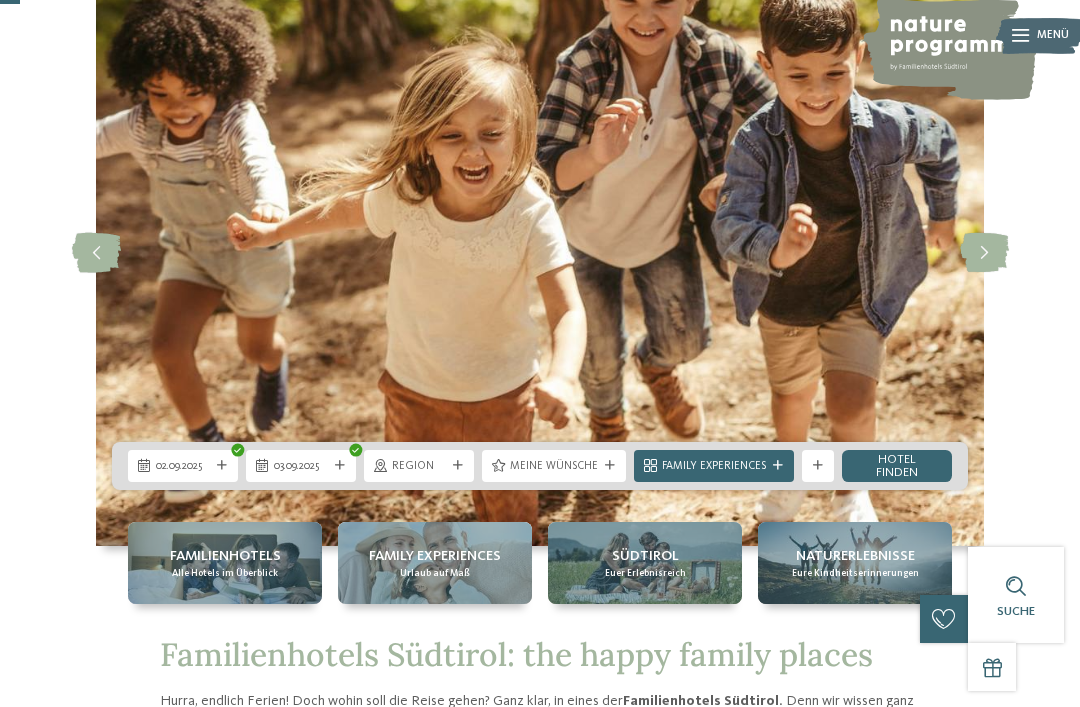 click on "02.09.2025" at bounding box center [183, 466] 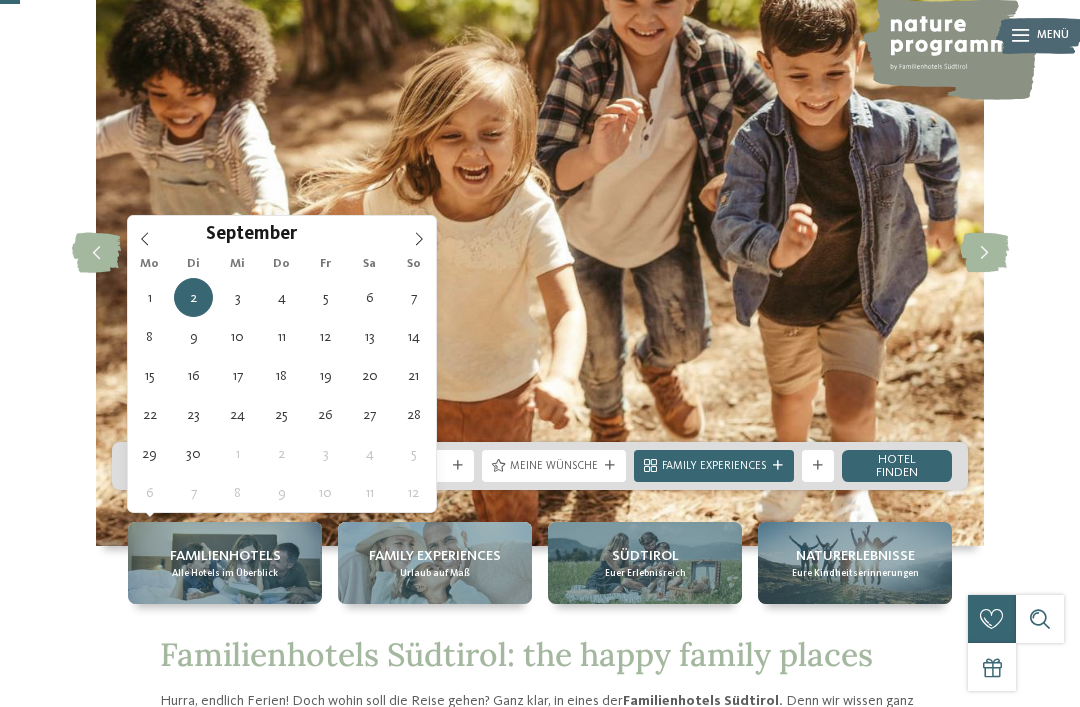 type on "[DATE]" 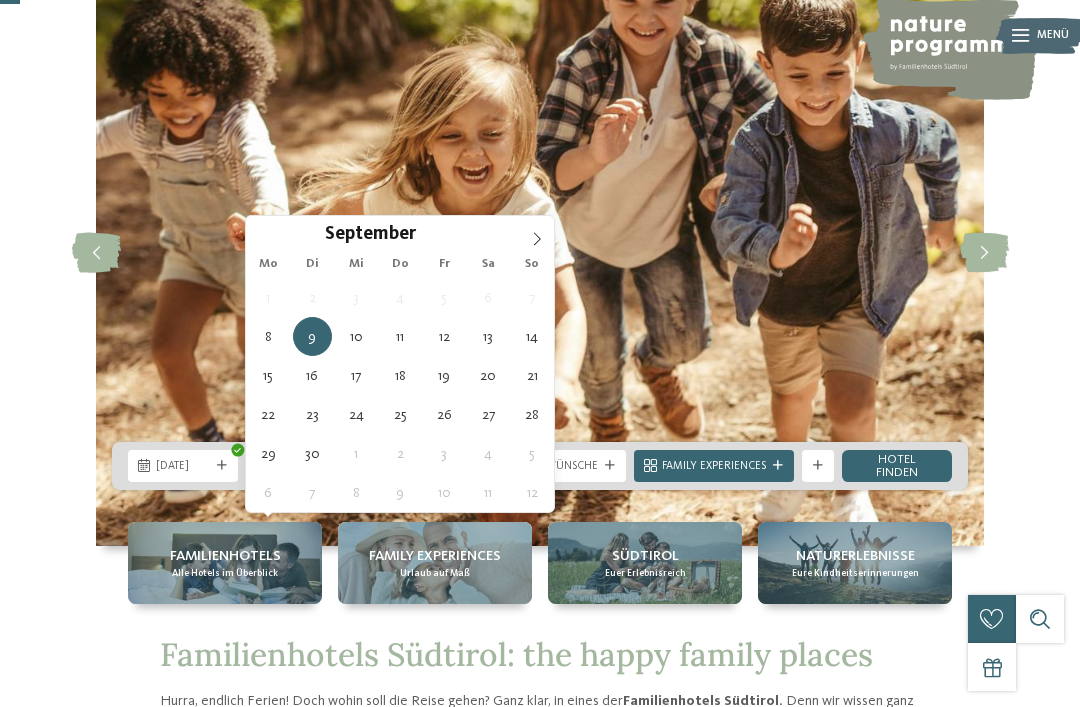 type on "[DATE]" 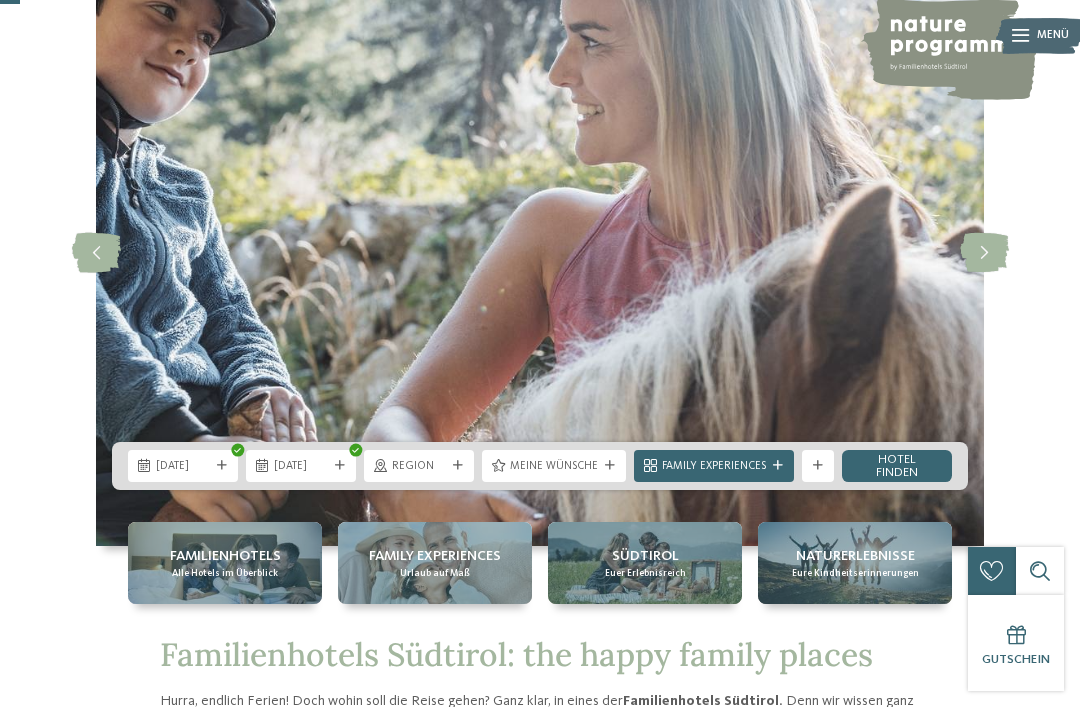 click at bounding box center [458, 466] 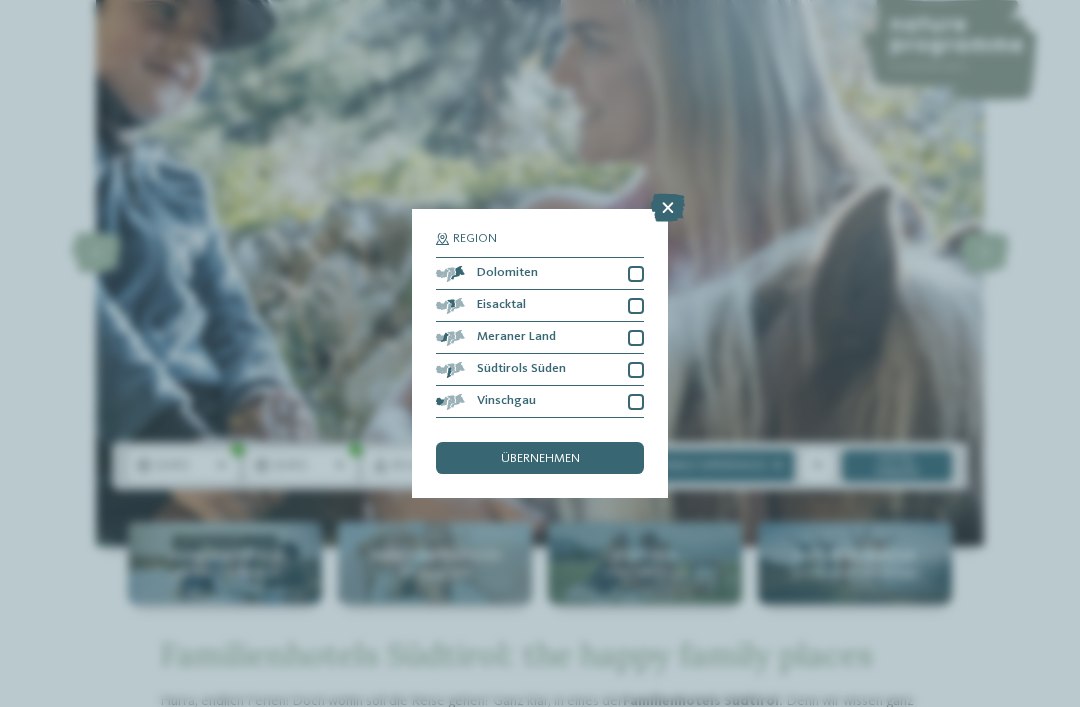 click on "Meraner Land" at bounding box center [540, 338] 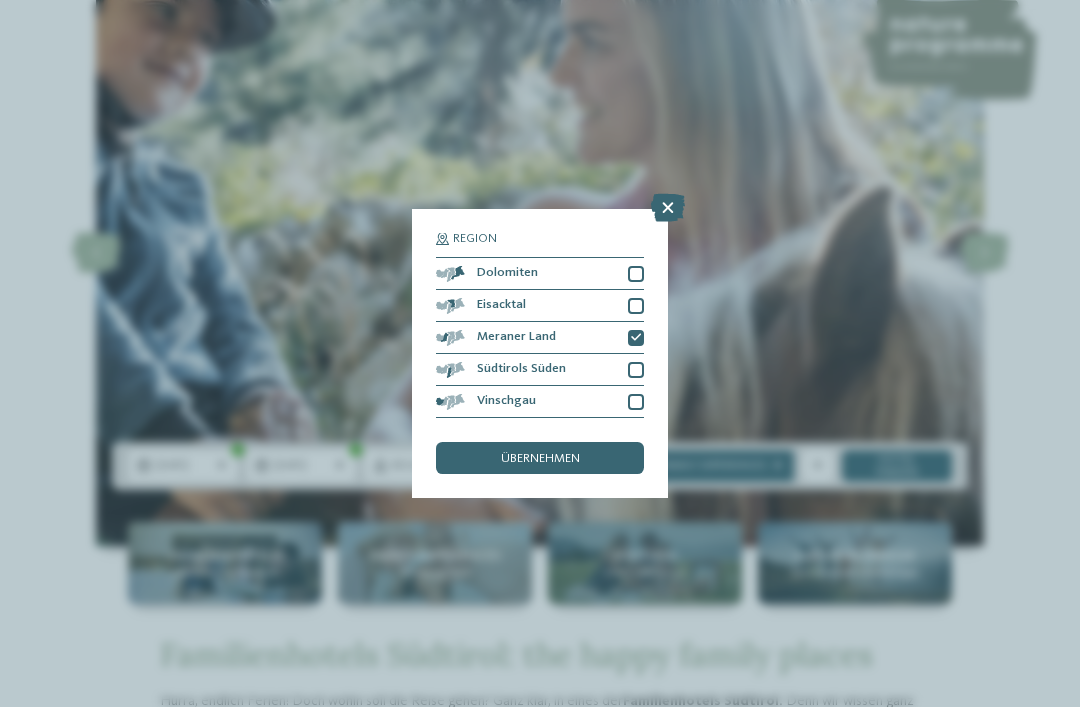 click at bounding box center (636, 402) 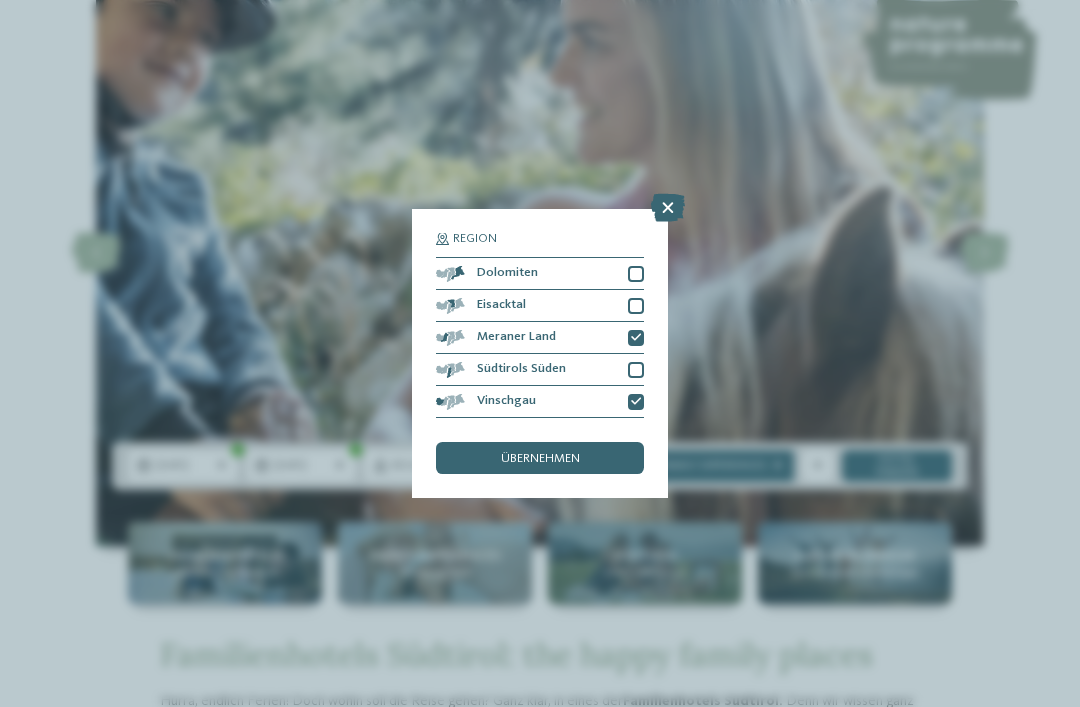 click on "übernehmen" at bounding box center [540, 458] 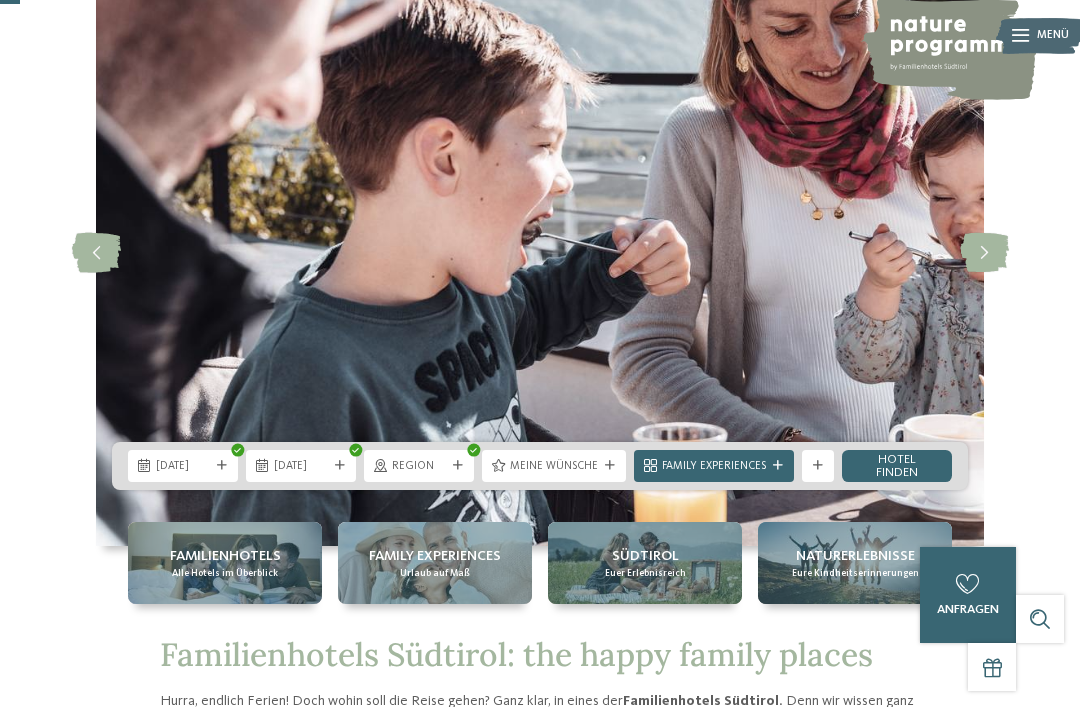 click at bounding box center (778, 466) 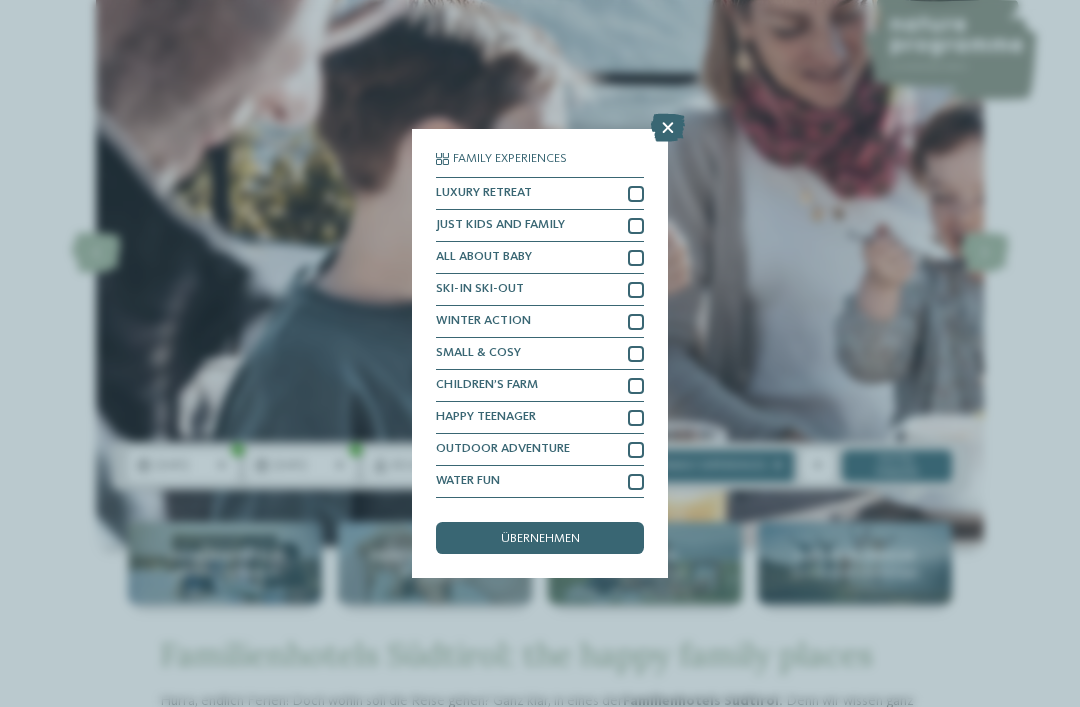 click at bounding box center [636, 258] 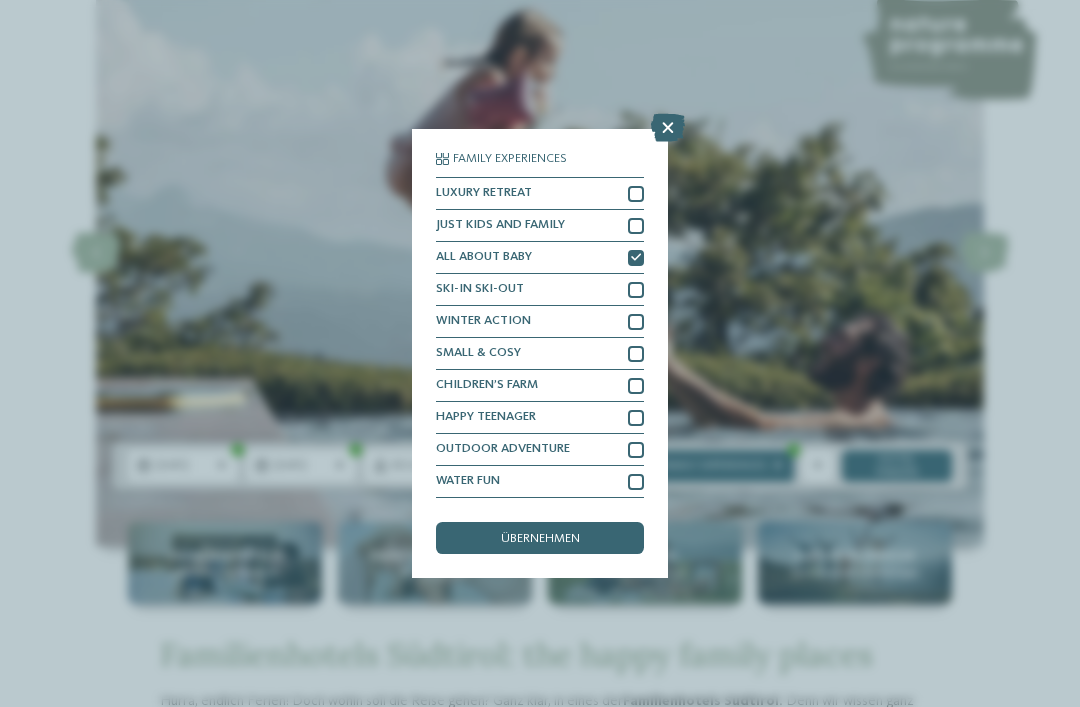 click on "übernehmen" at bounding box center (540, 538) 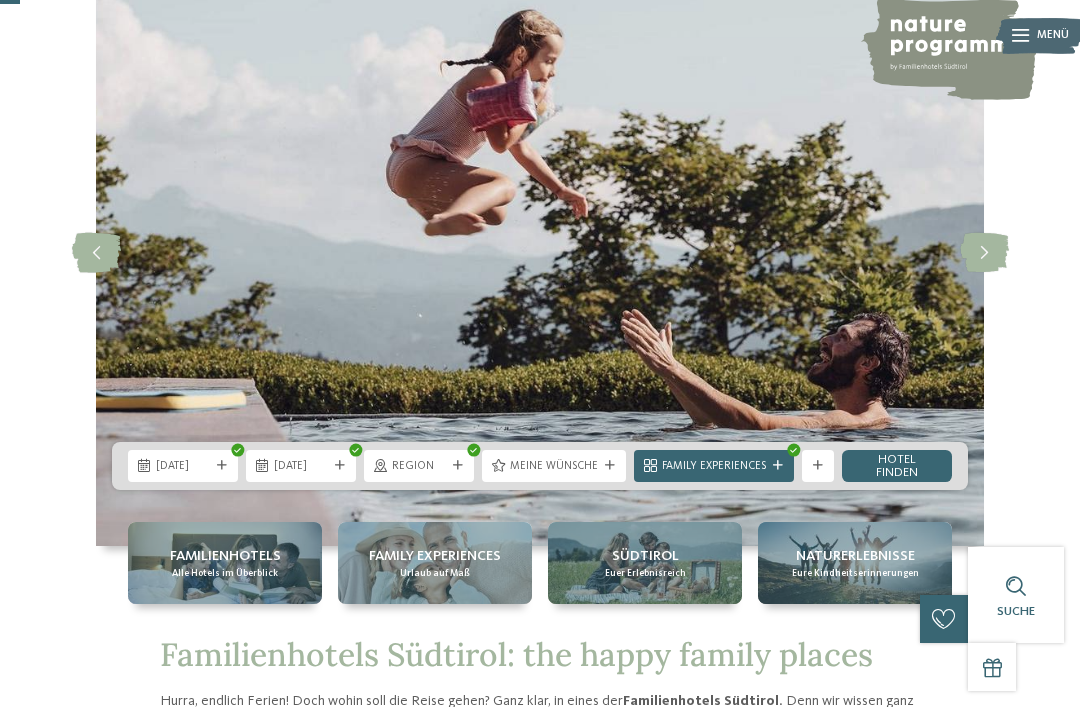 click on "Meine Wünsche" at bounding box center [554, 466] 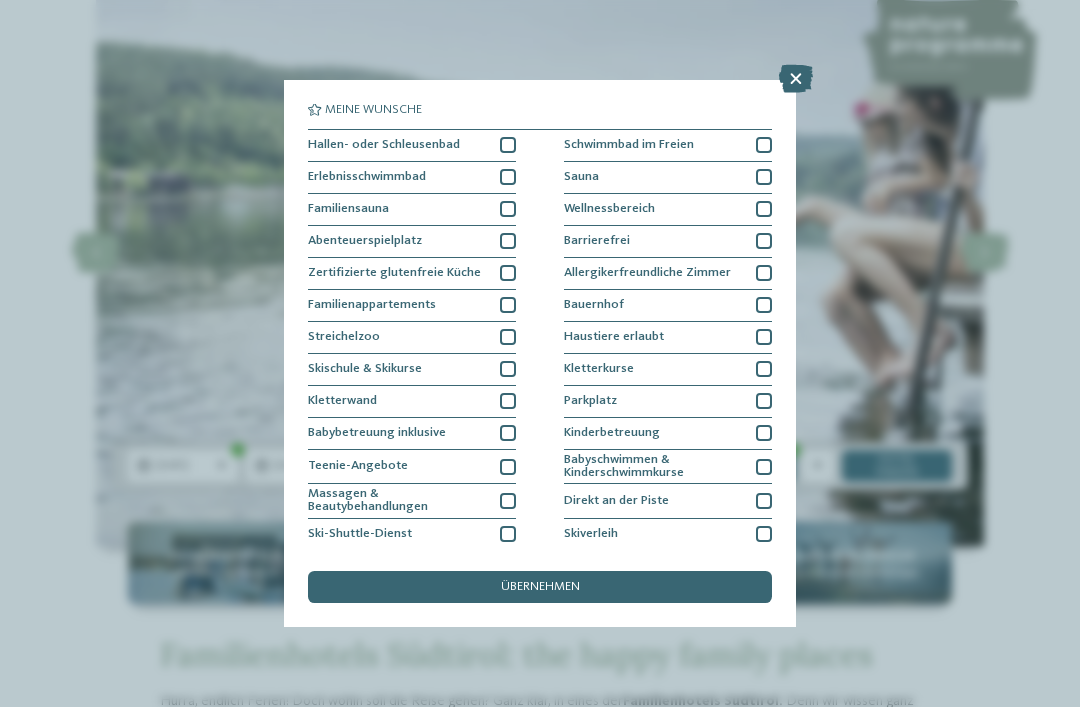 click at bounding box center (508, 305) 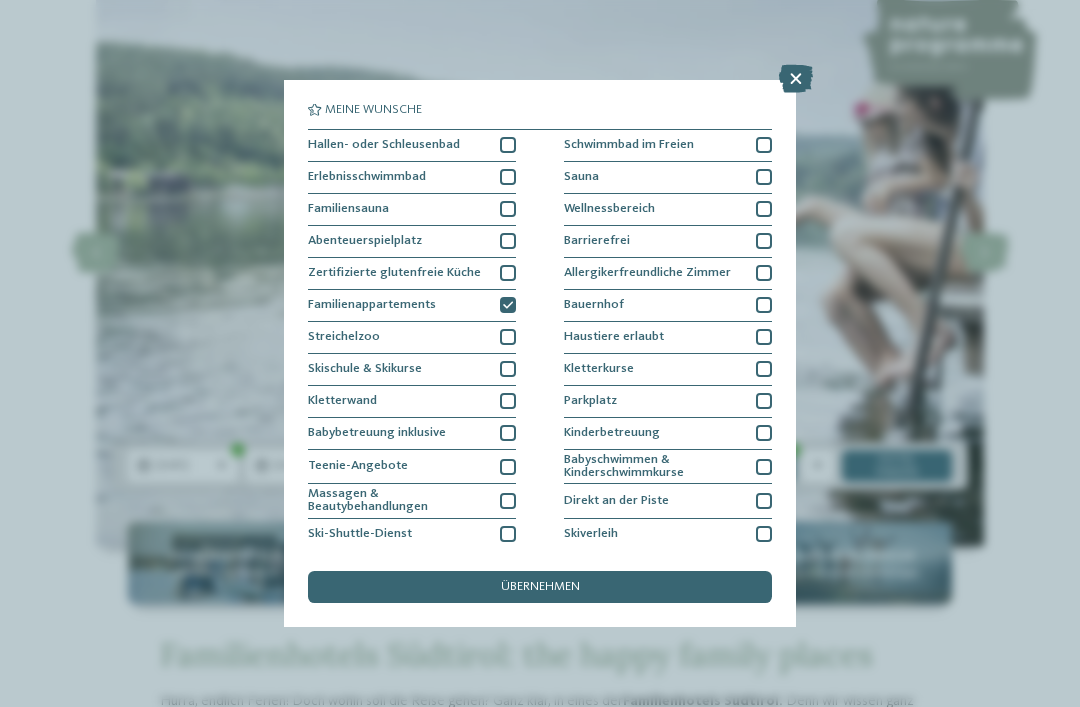 click at bounding box center [764, 209] 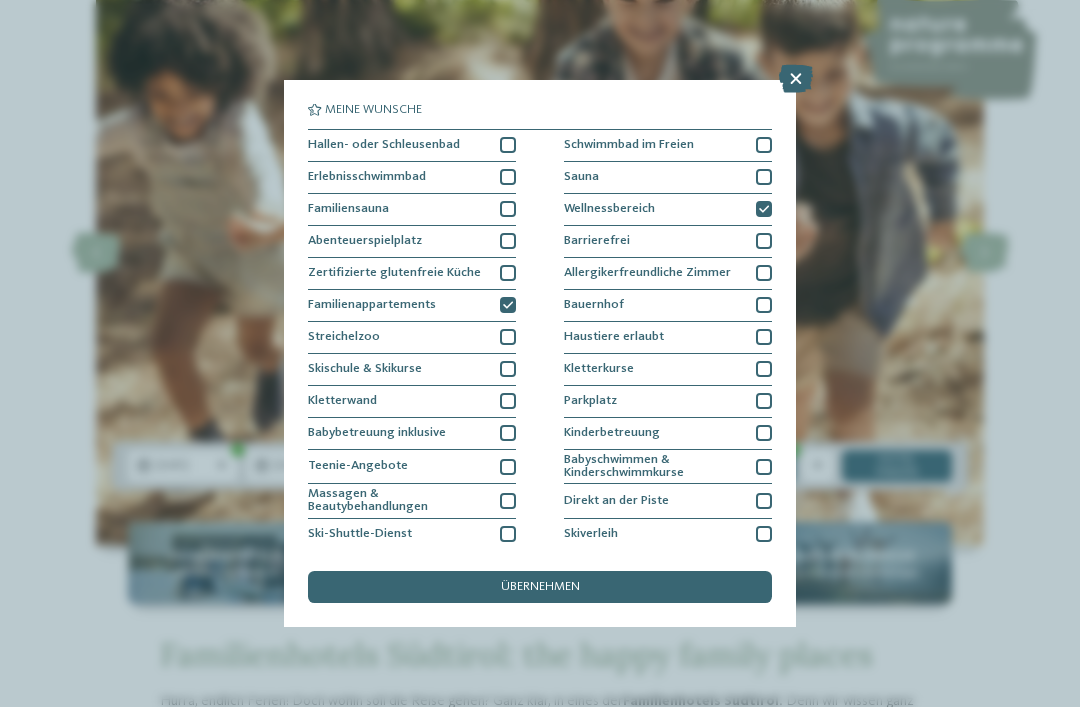 click on "übernehmen" at bounding box center (540, 587) 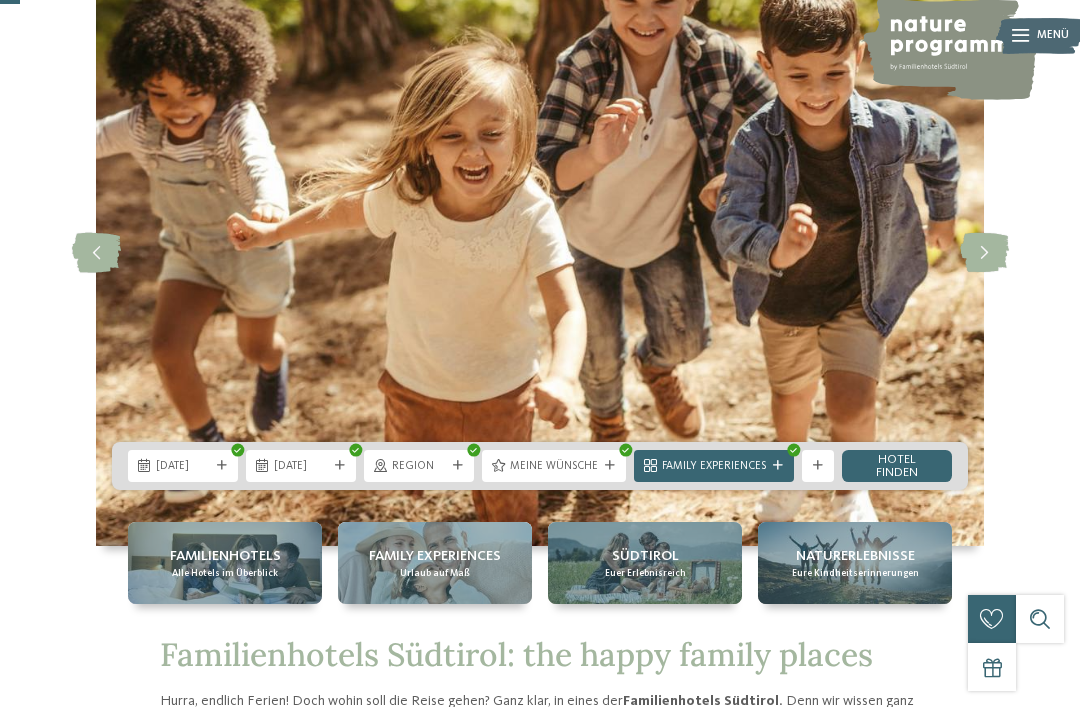 click on "Hotel finden" at bounding box center (897, 466) 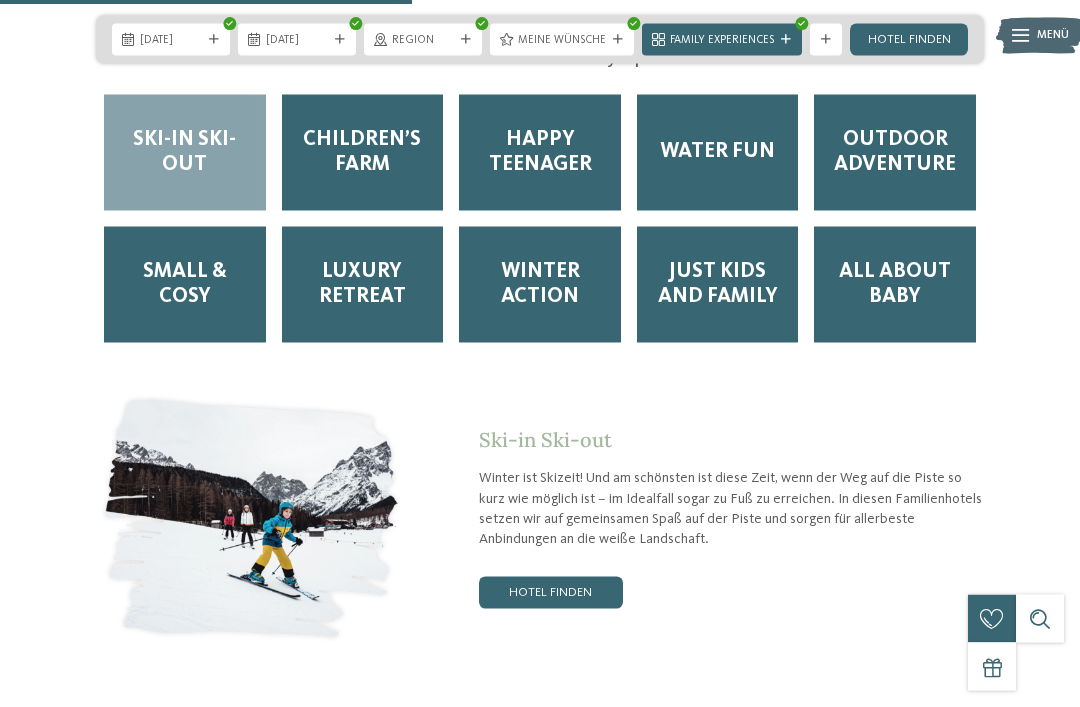 scroll, scrollTop: 2703, scrollLeft: 0, axis: vertical 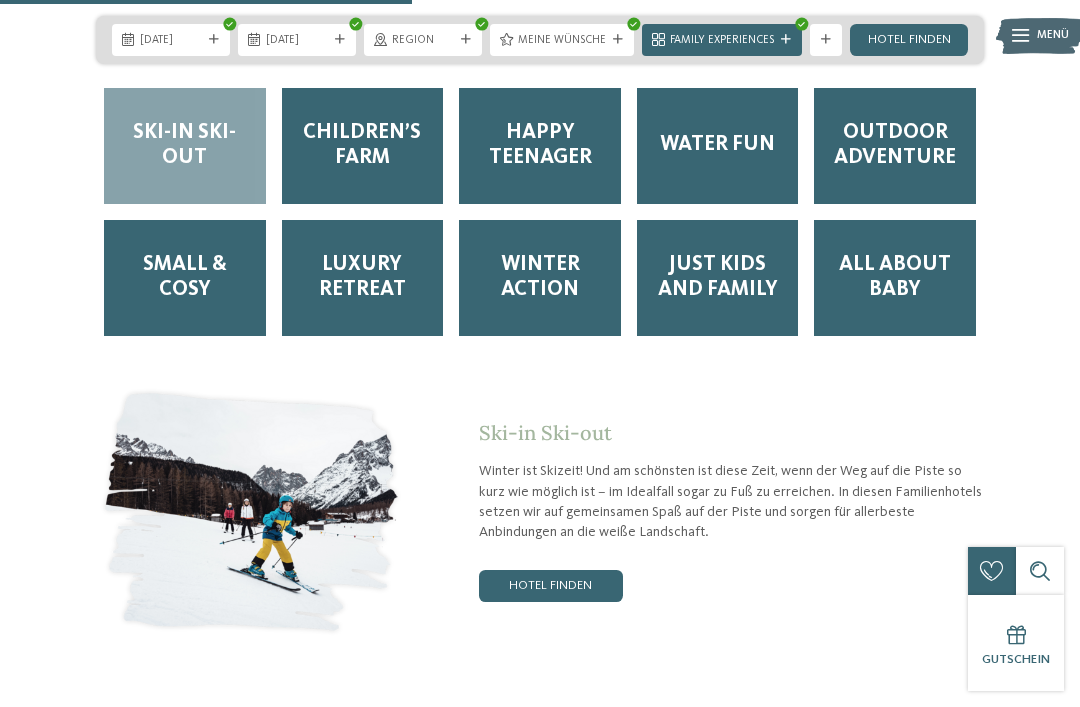 click on "All about Baby" at bounding box center [895, 278] 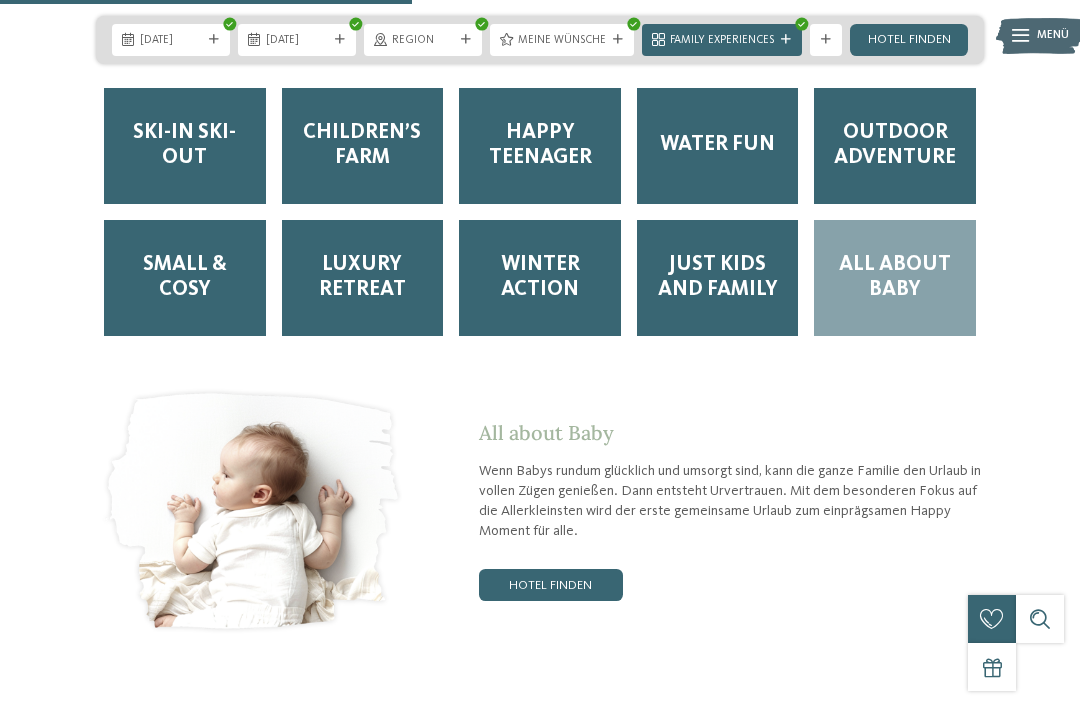 click on "Hotel finden" at bounding box center (551, 585) 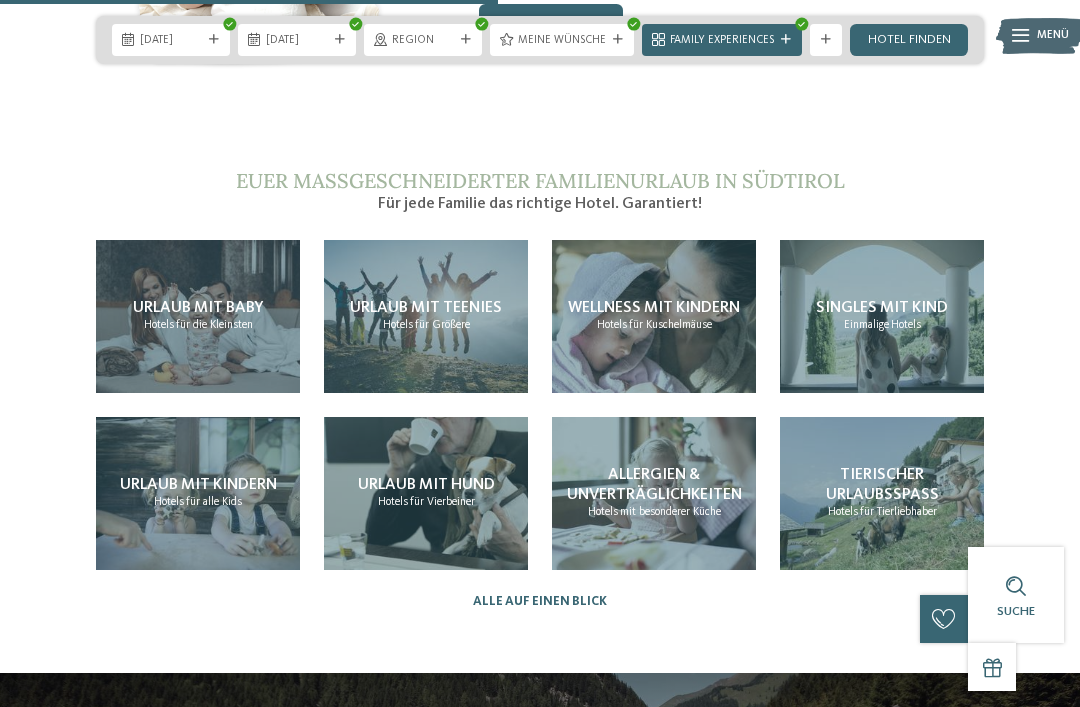 scroll, scrollTop: 3269, scrollLeft: 0, axis: vertical 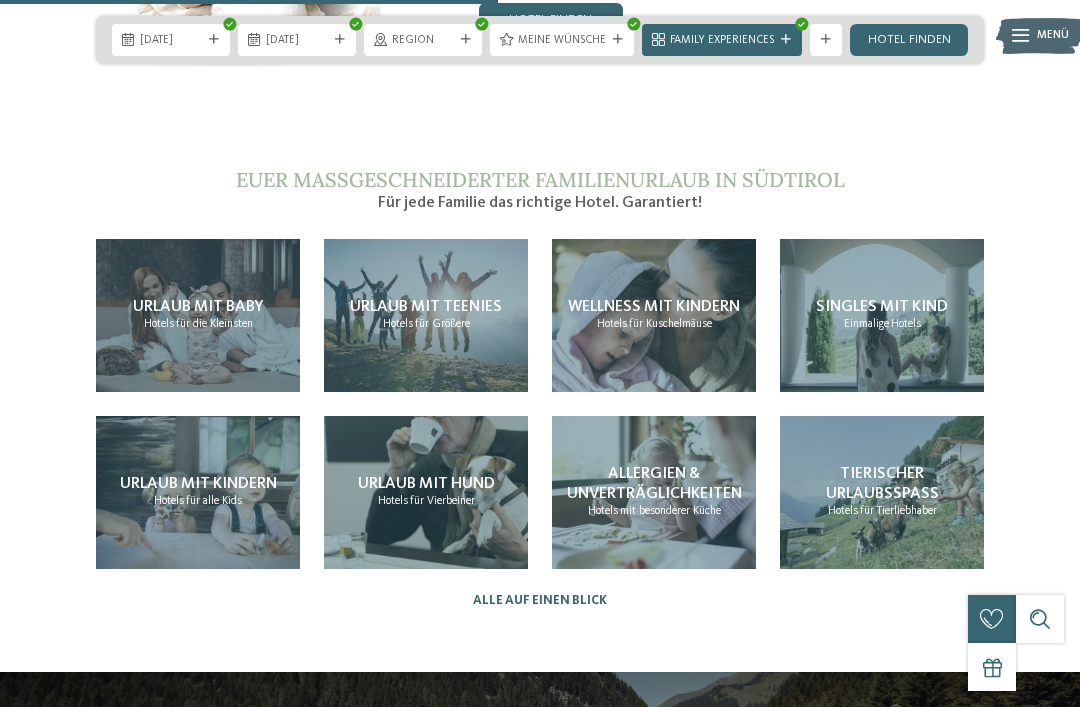 click on "Urlaub mit Baby" at bounding box center (198, 307) 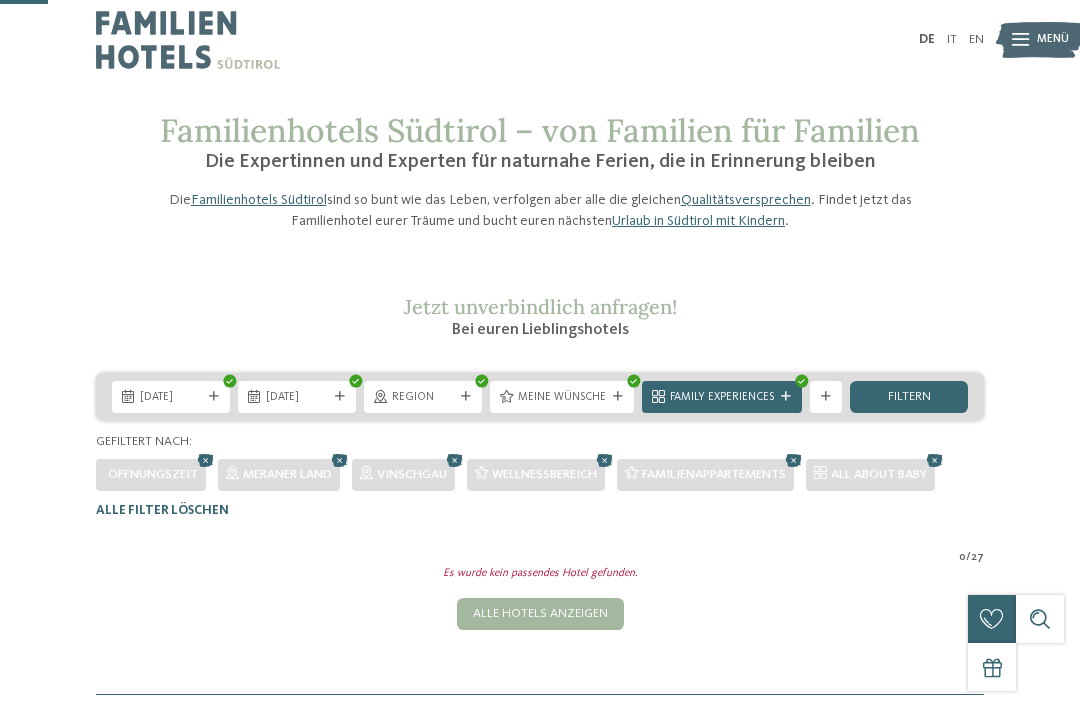 scroll, scrollTop: 442, scrollLeft: 0, axis: vertical 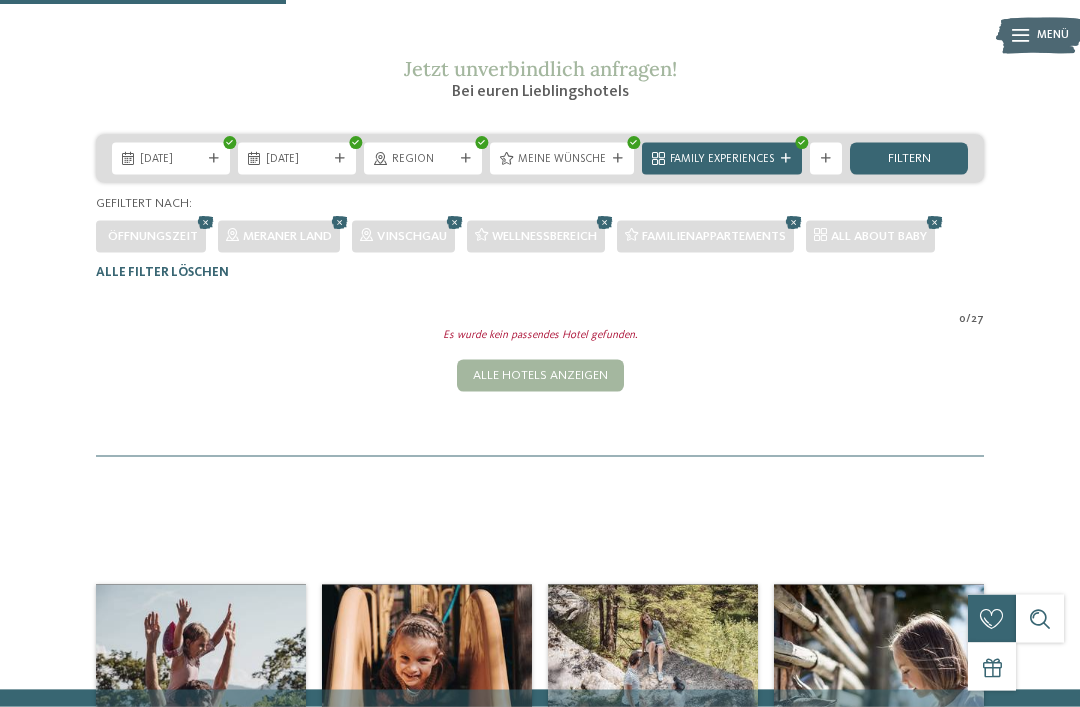 click at bounding box center (618, 159) 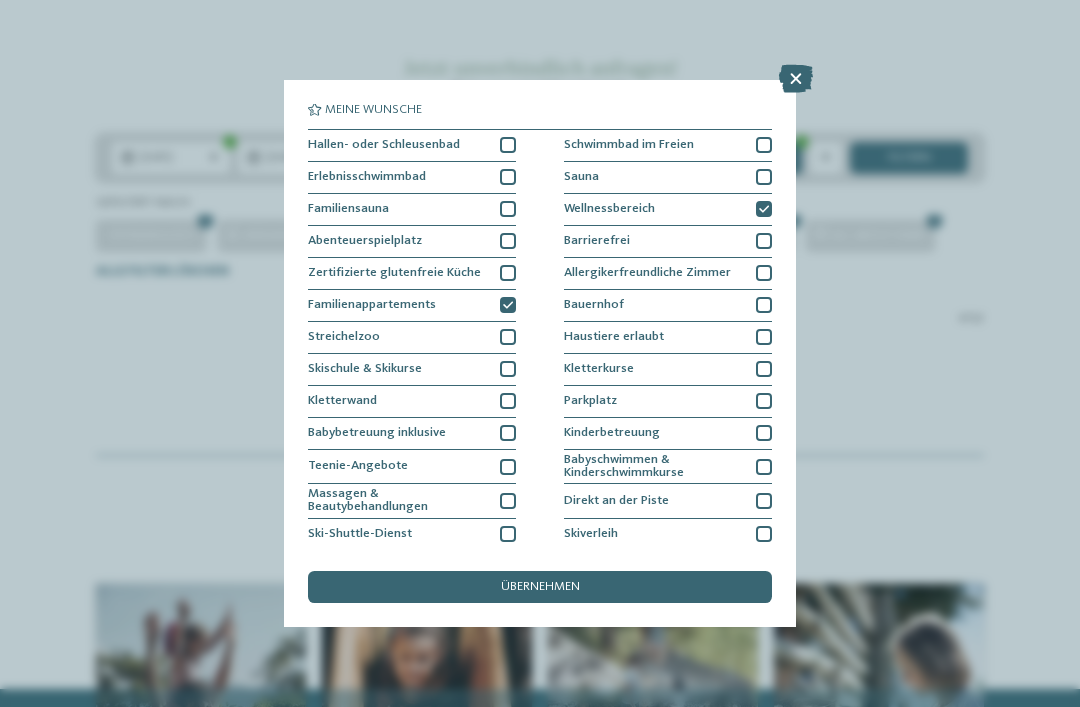 click at bounding box center [764, 210] 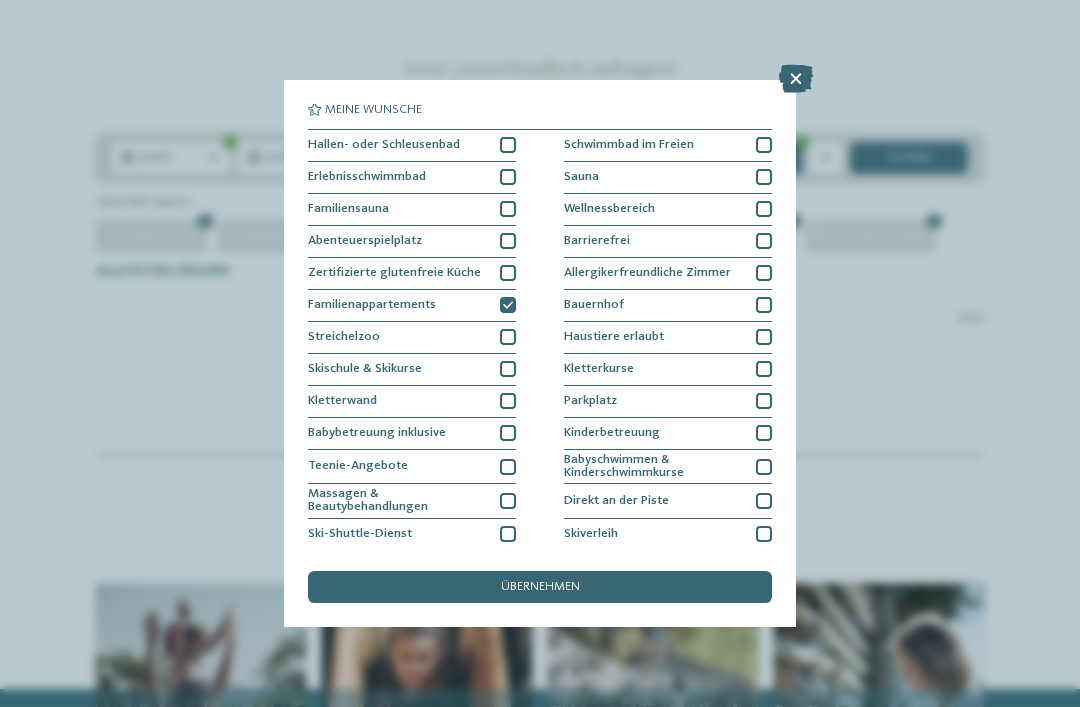 click at bounding box center (508, 305) 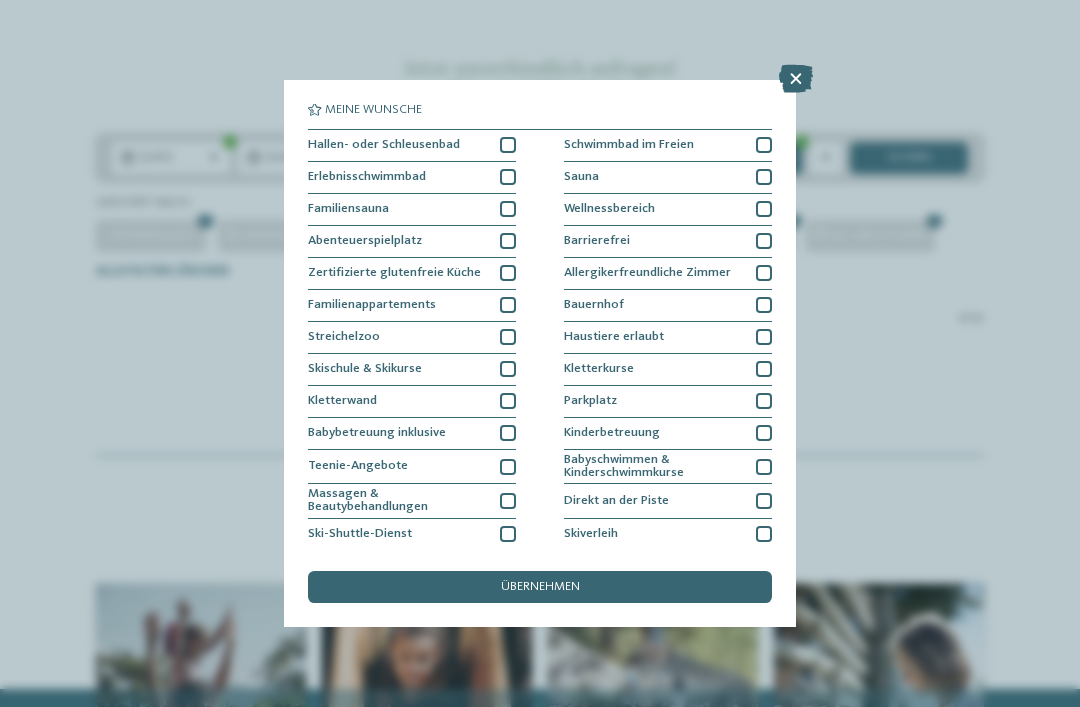 click on "übernehmen" at bounding box center [540, 587] 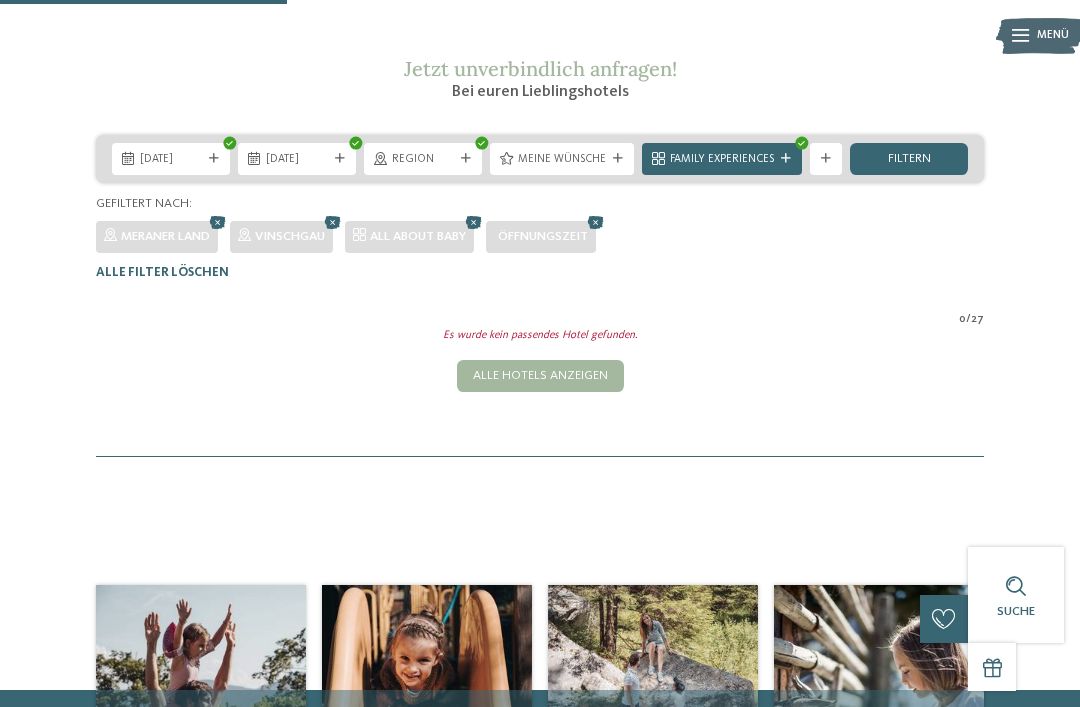 scroll, scrollTop: 233, scrollLeft: 0, axis: vertical 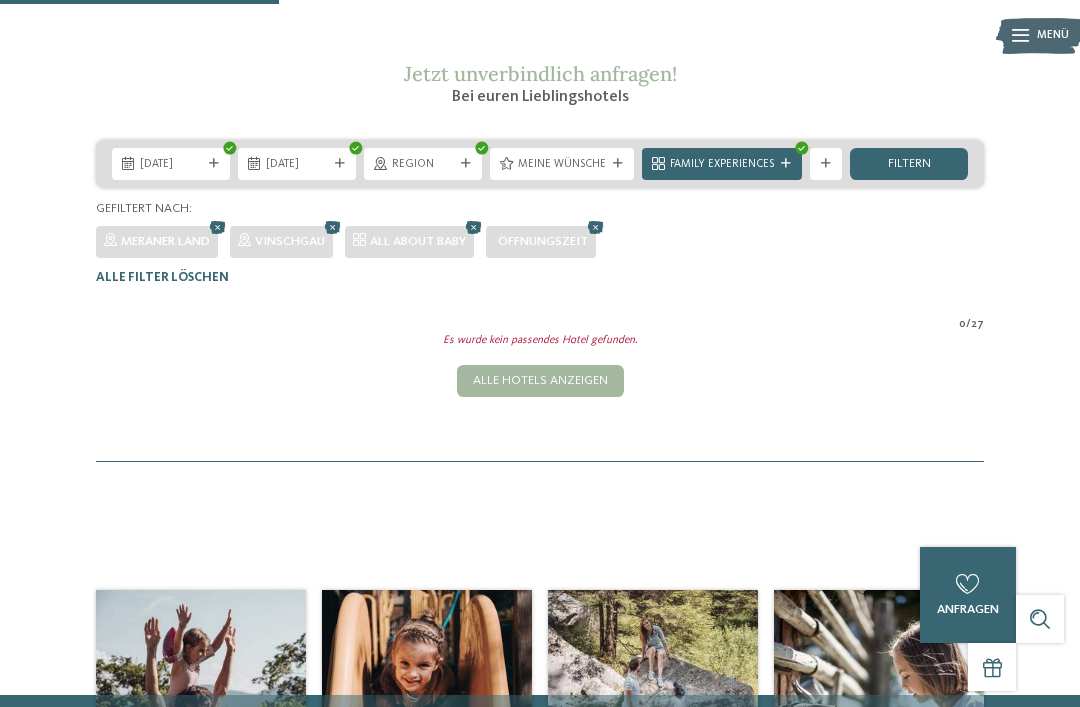 click on "filtern" at bounding box center [909, 164] 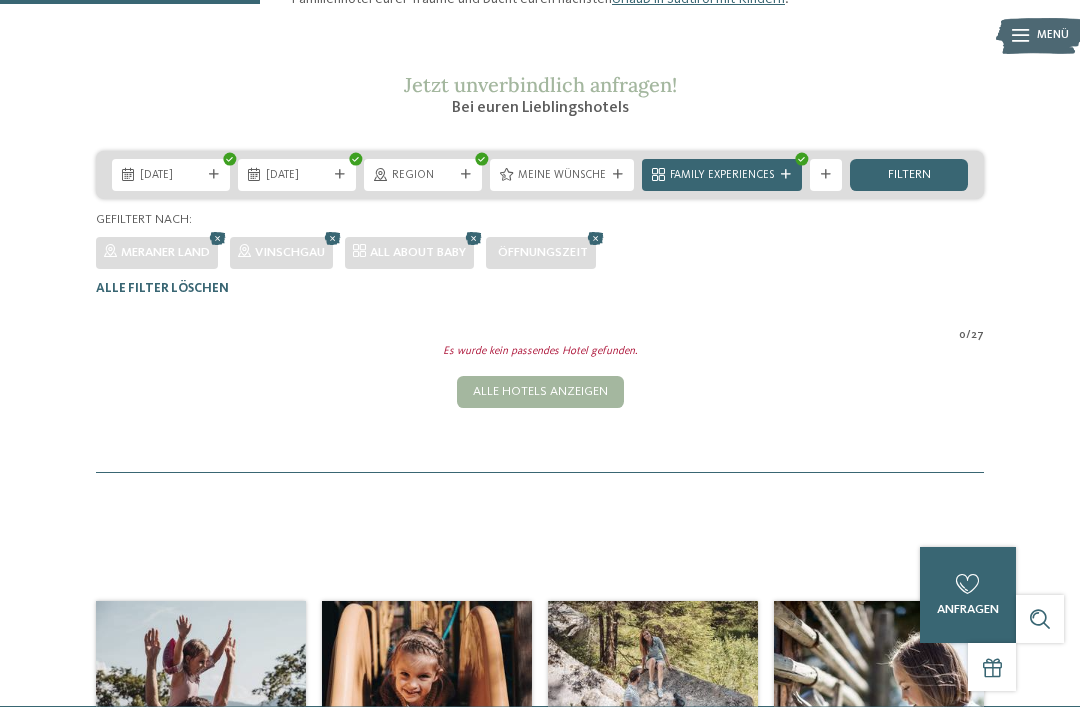 scroll, scrollTop: 214, scrollLeft: 0, axis: vertical 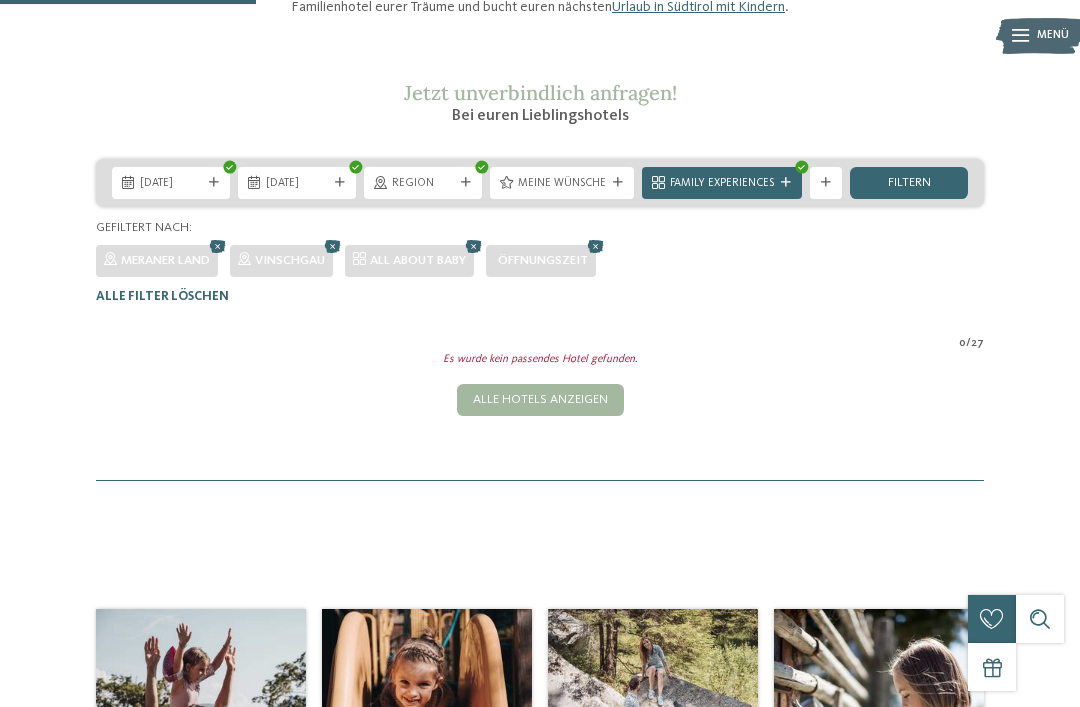 click on "Family Experiences" at bounding box center (722, 182) 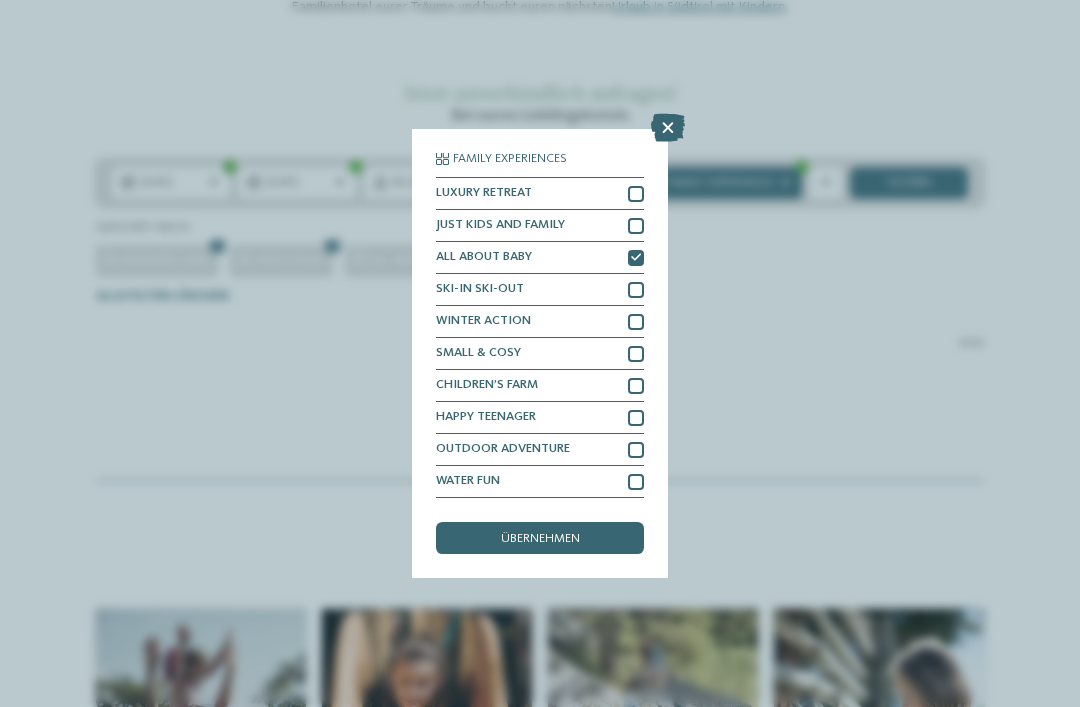 click on "Family Experiences
LUXURY RETREAT
JUST KIDS AND FAMILY" at bounding box center (540, 353) 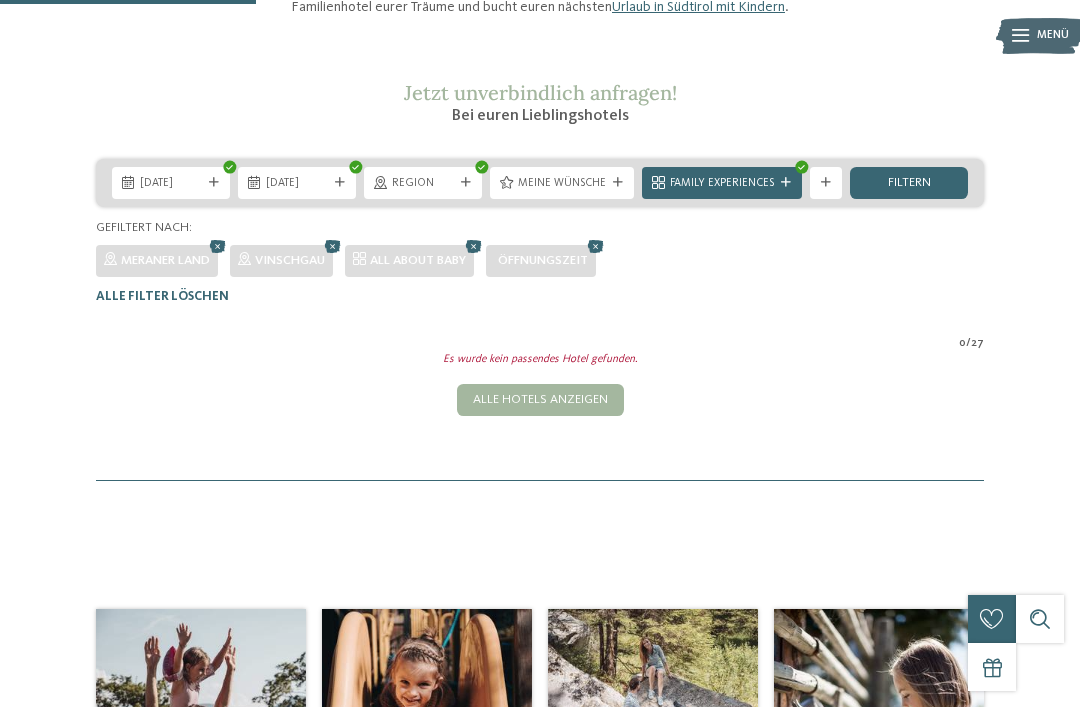 click on "Kleinen Moment noch – die Webseite wird geladen …
DE
IT" at bounding box center [540, 576] 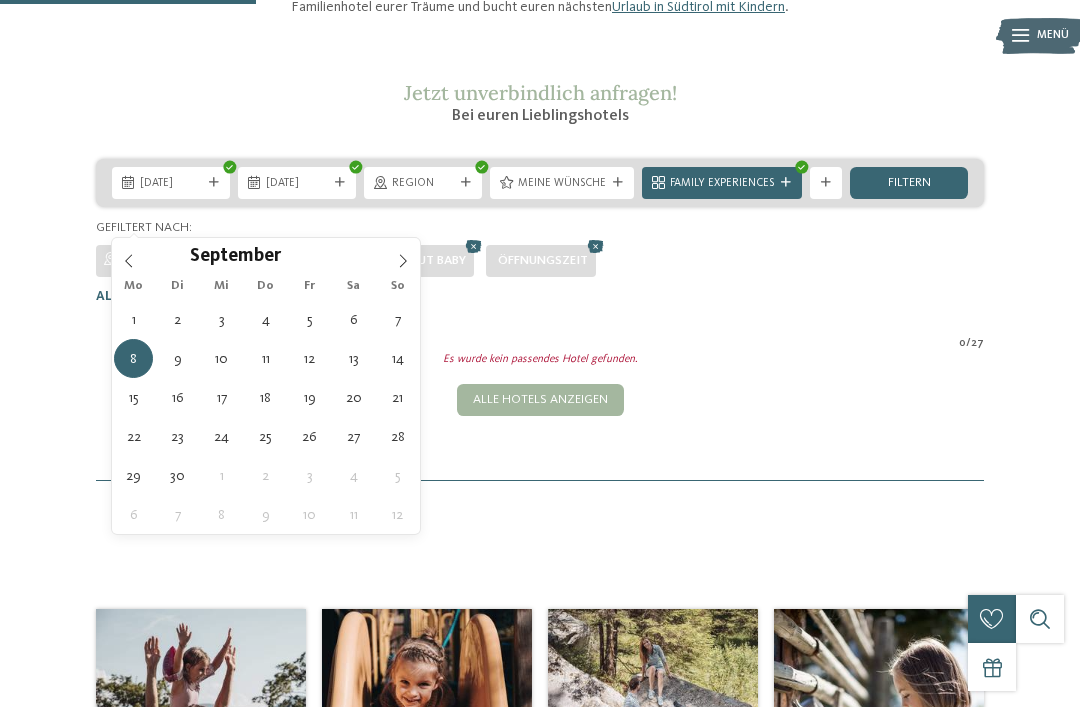 type on "[DATE]" 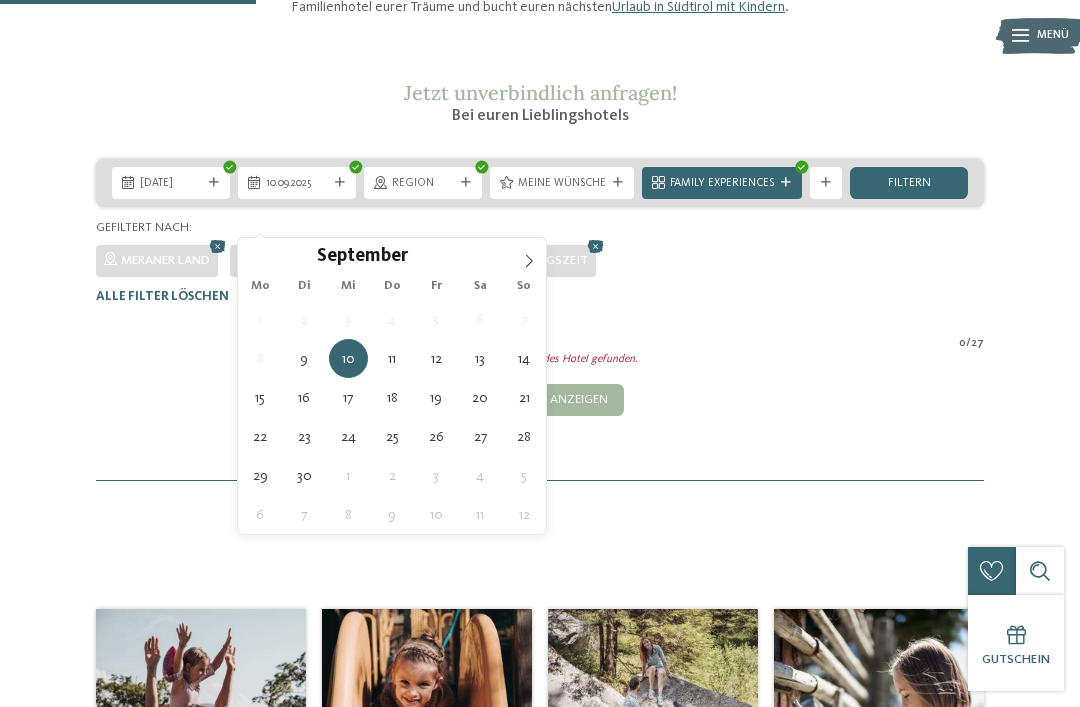 type on "[DATE]" 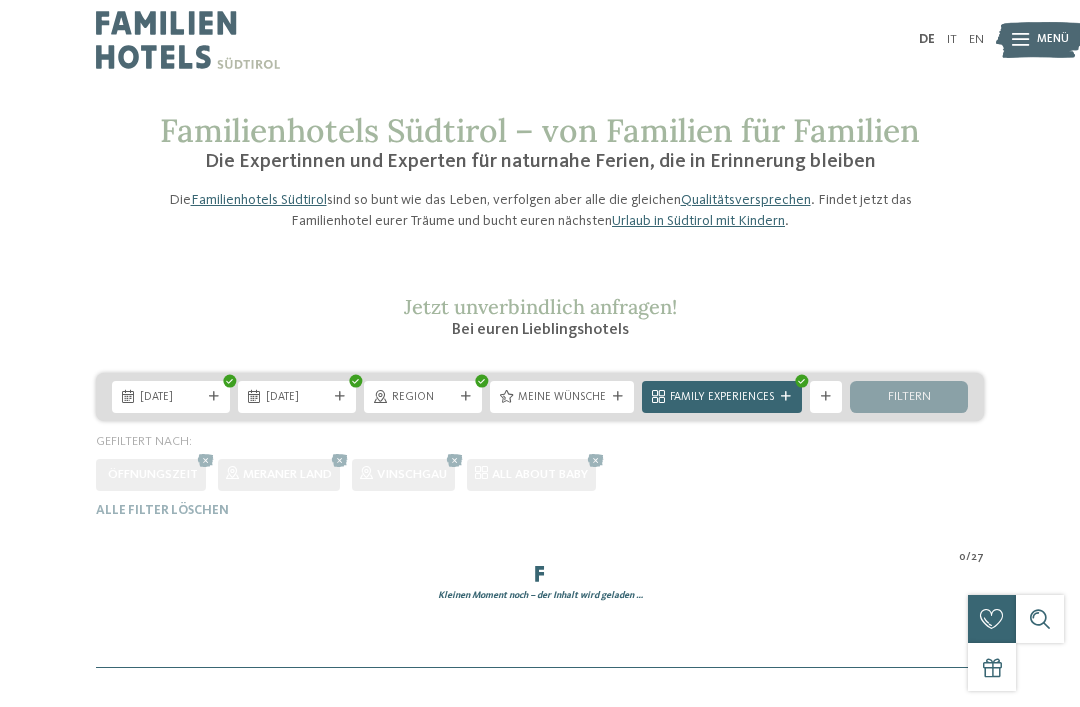 scroll, scrollTop: 0, scrollLeft: 0, axis: both 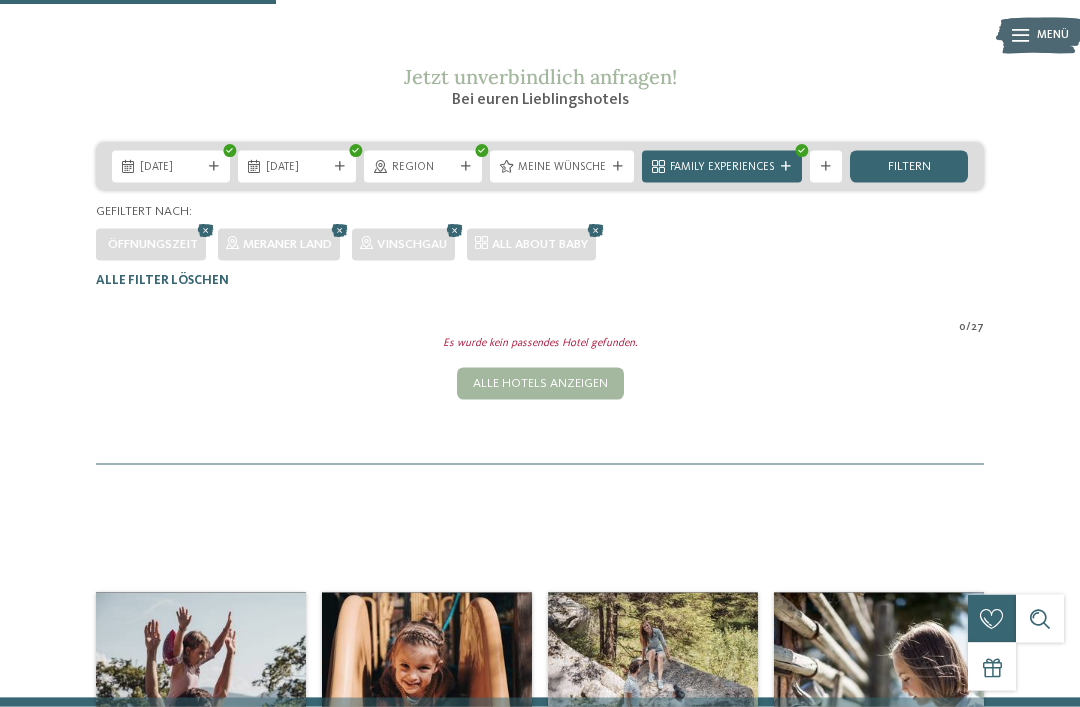 click on "[DATE]" at bounding box center (171, 168) 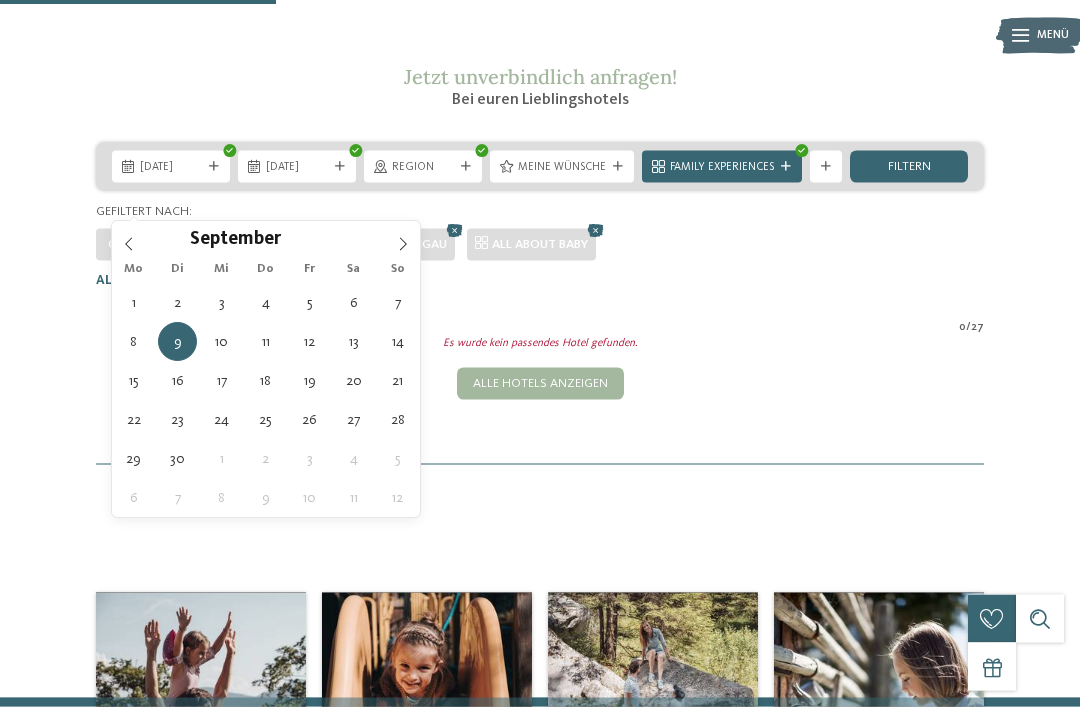 scroll, scrollTop: 231, scrollLeft: 0, axis: vertical 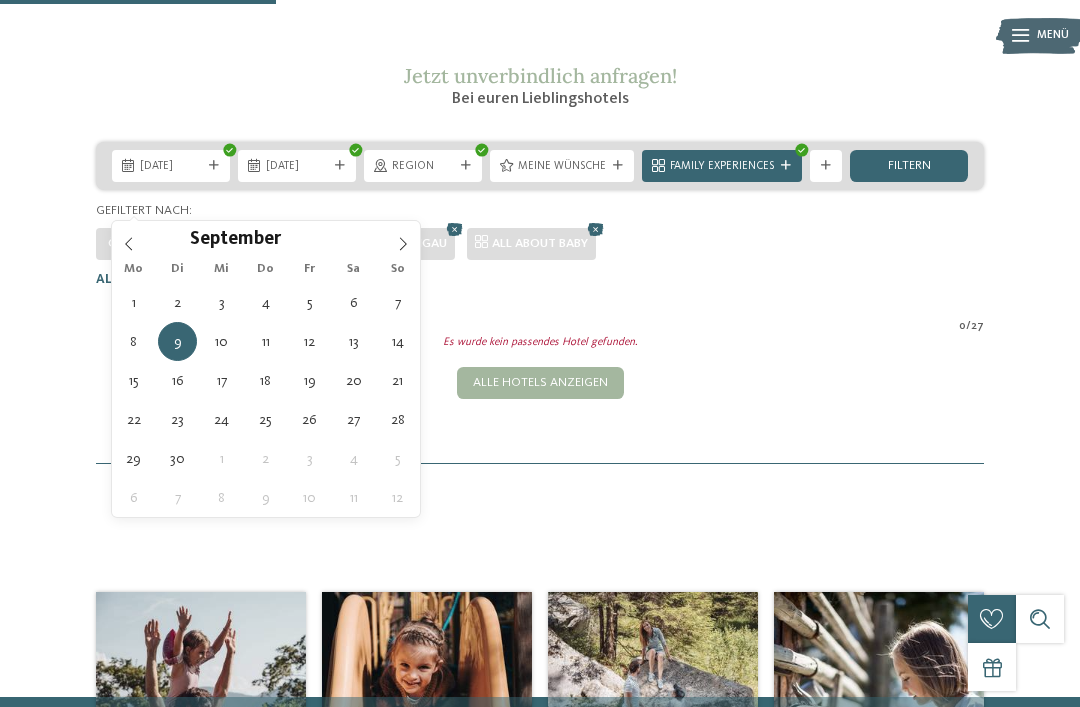 type on "15.09.2025" 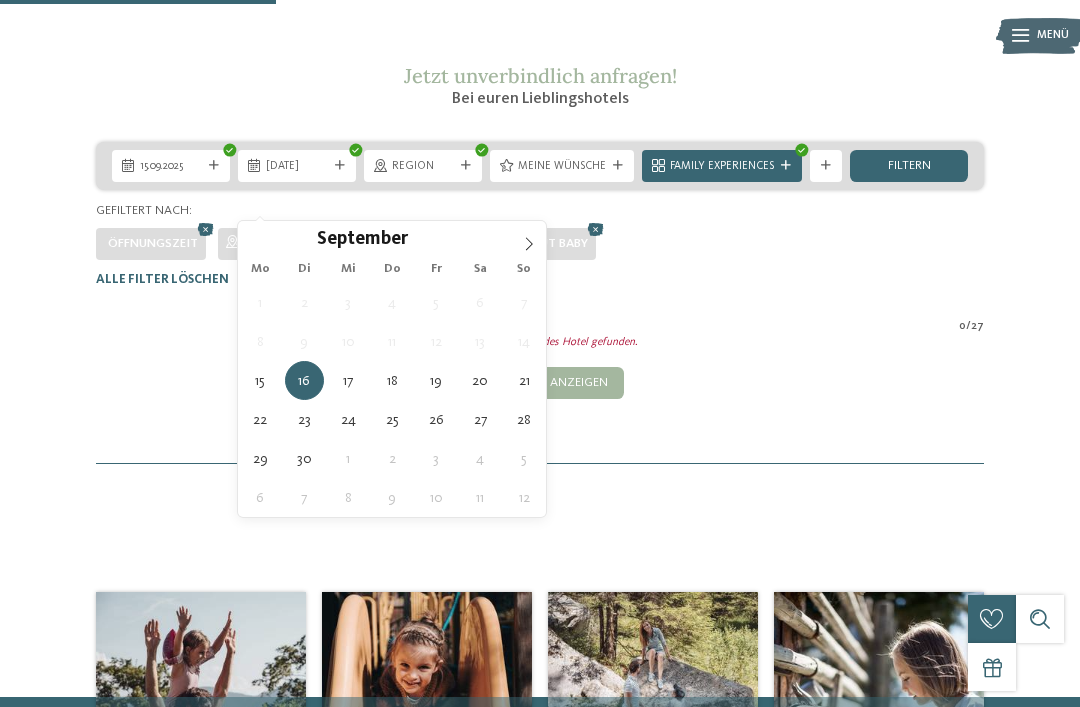 type on "[DATE]" 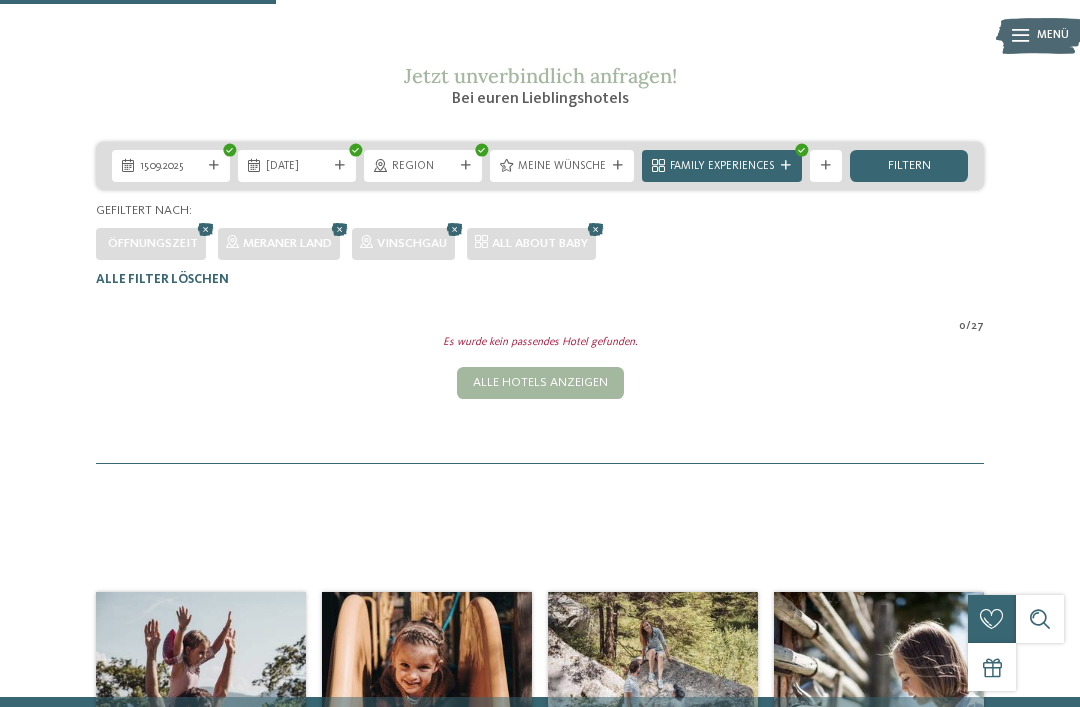 click on "* **** **** ******* ******" at bounding box center (0, 0) 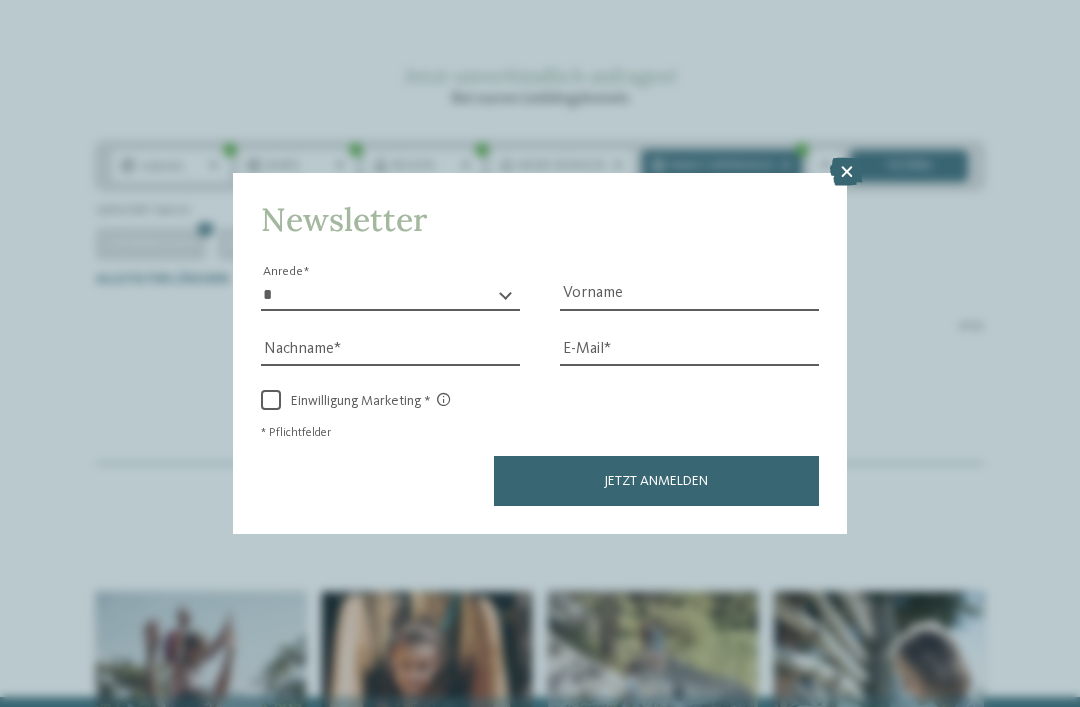 click at bounding box center (847, 172) 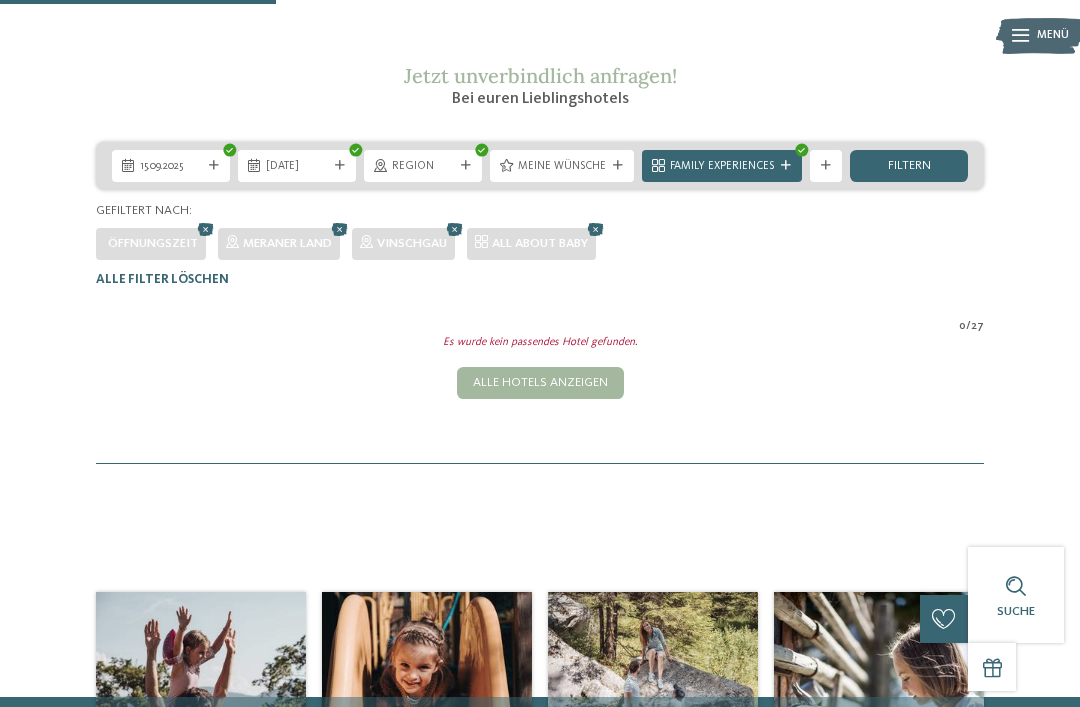 click at bounding box center (466, 166) 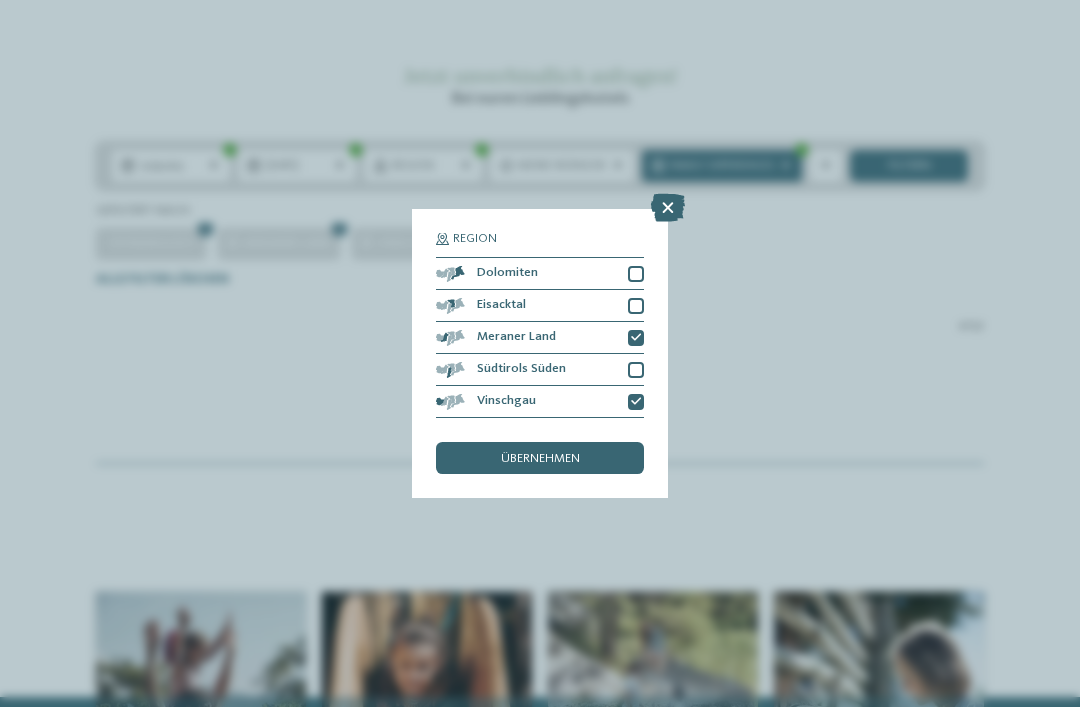 click at bounding box center (668, 208) 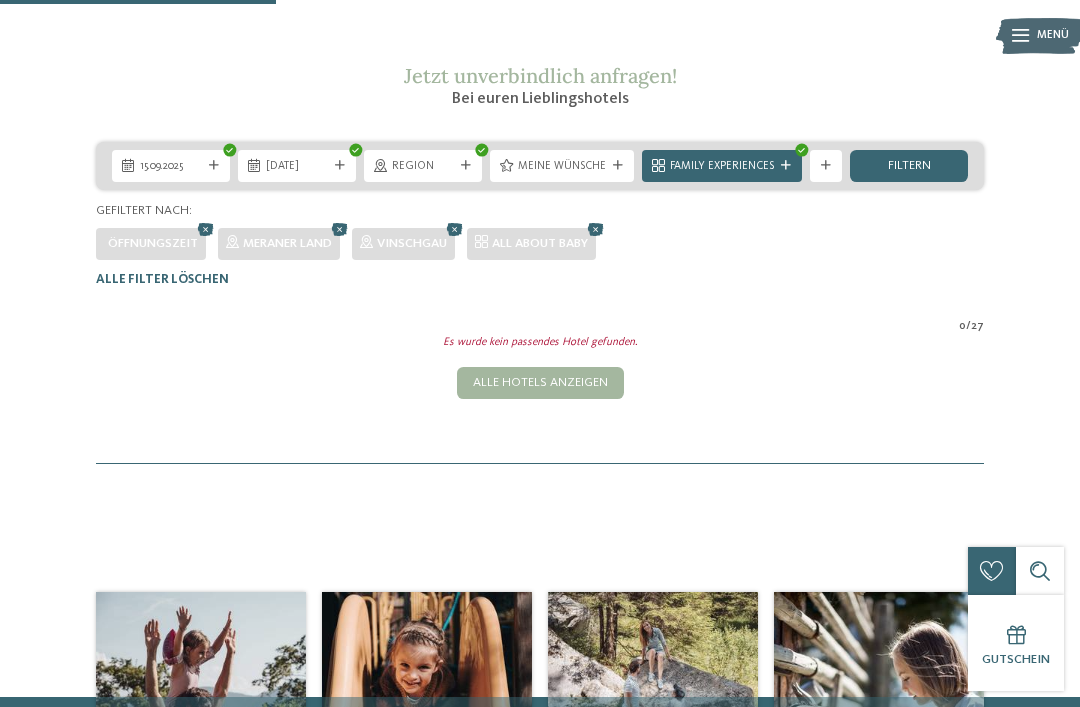 click on "Family Experiences" at bounding box center [722, 167] 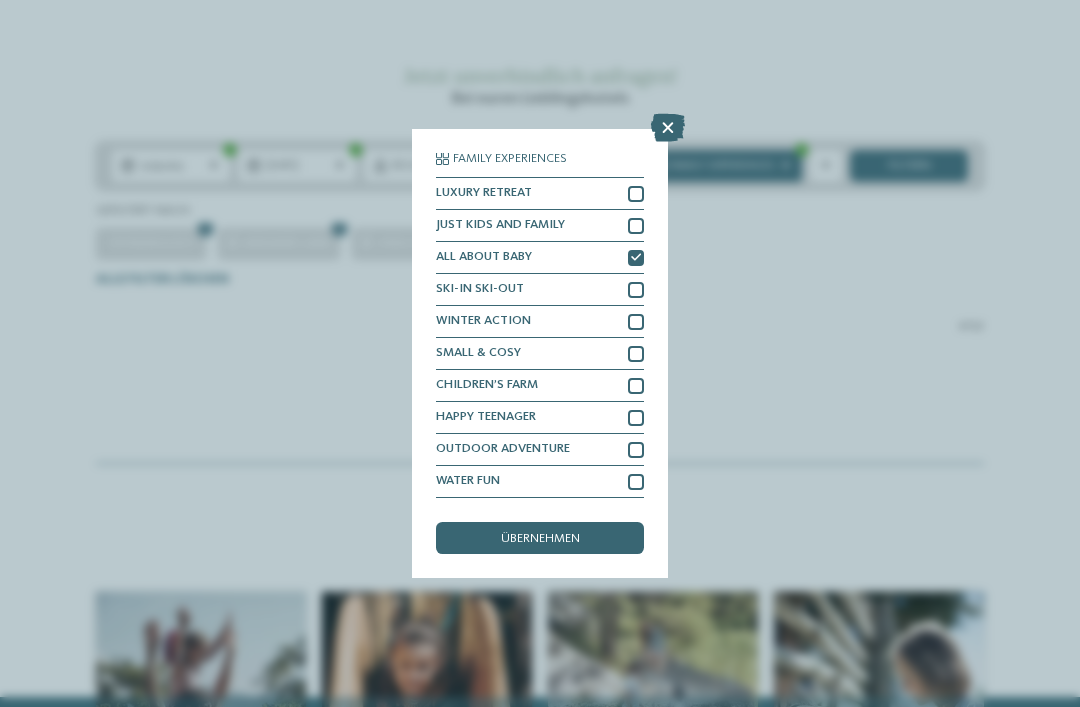 click on "übernehmen" at bounding box center (540, 538) 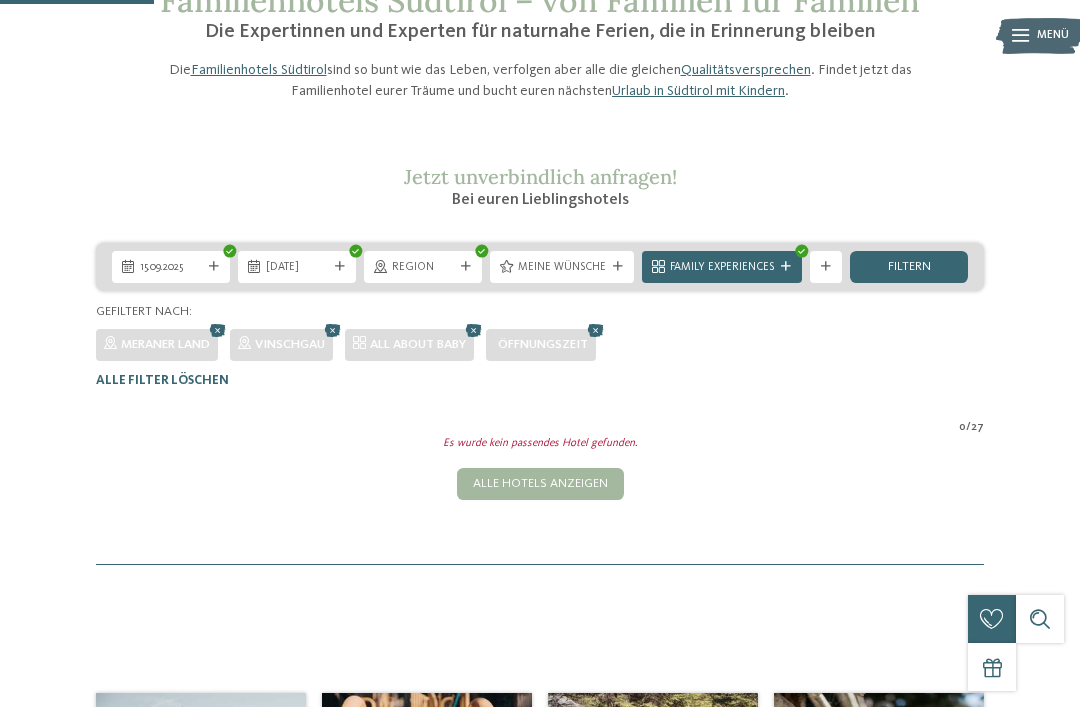 scroll, scrollTop: 129, scrollLeft: 0, axis: vertical 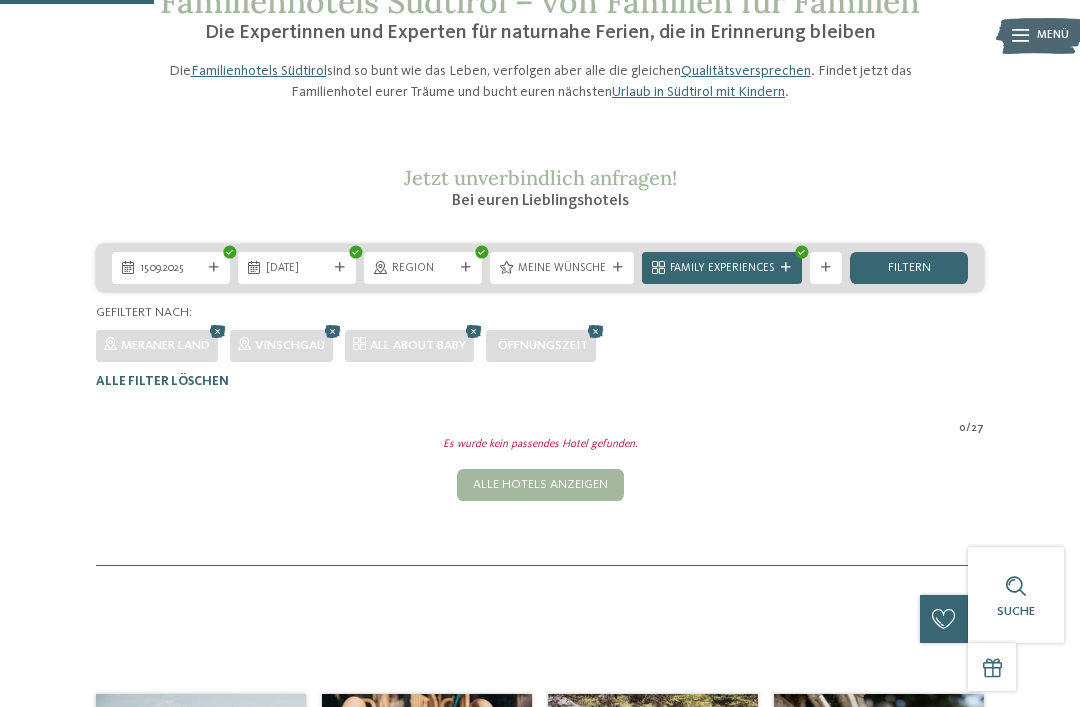 click at bounding box center [618, 268] 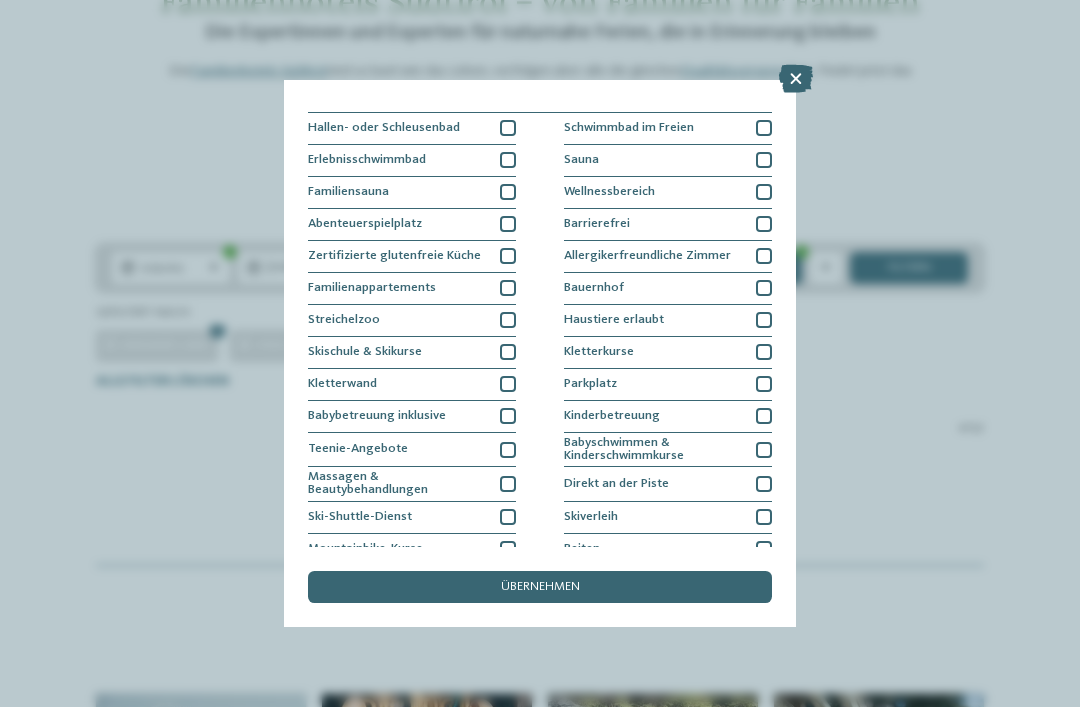 scroll, scrollTop: 59, scrollLeft: 0, axis: vertical 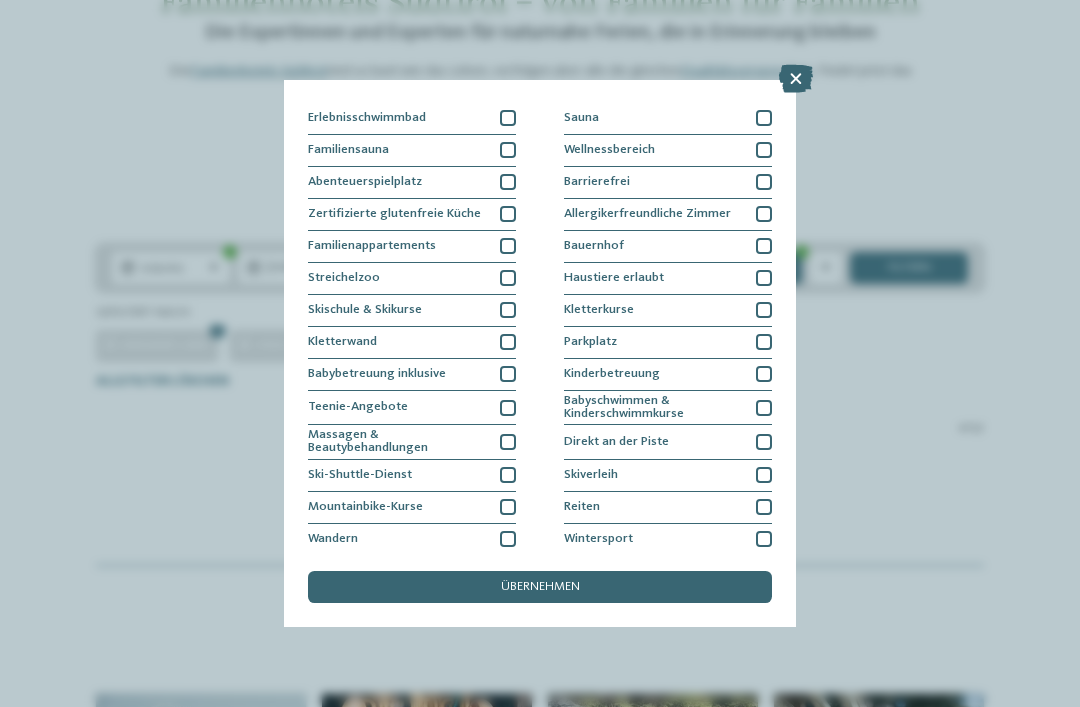 click at bounding box center (508, 246) 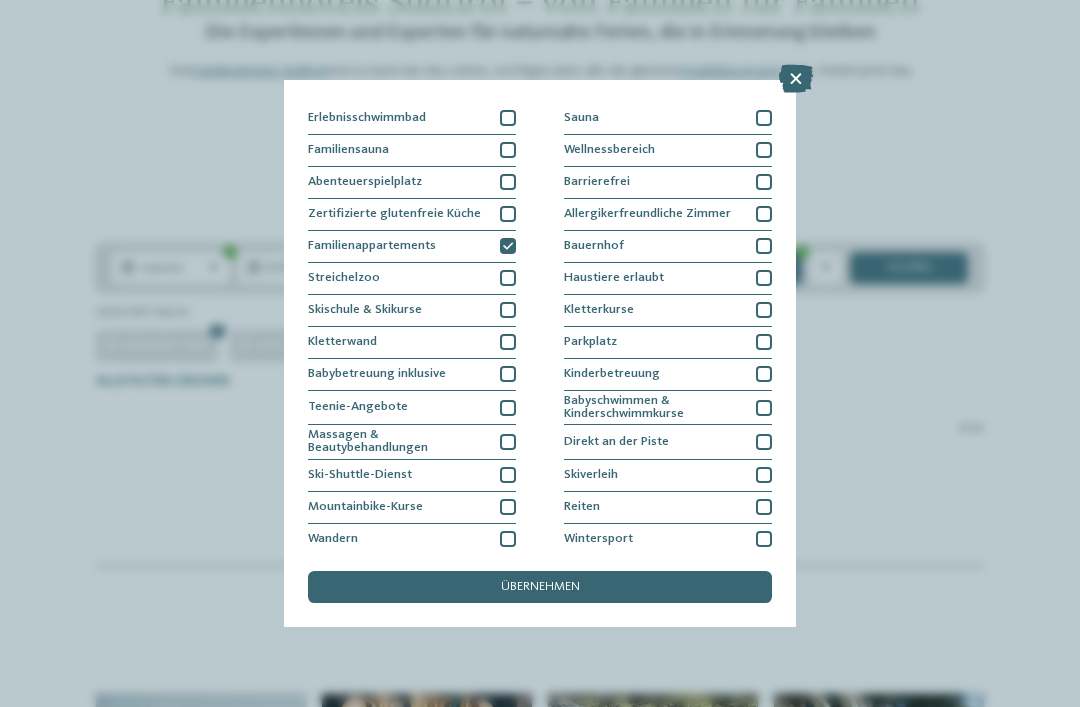 click on "übernehmen" at bounding box center (540, 587) 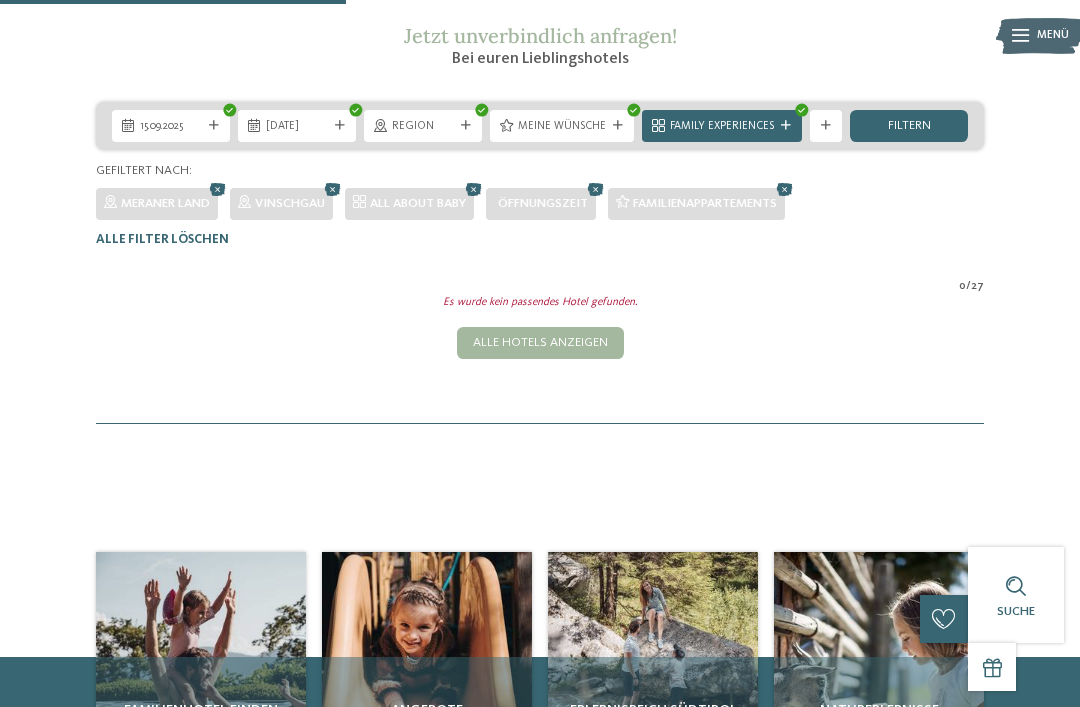 scroll, scrollTop: 269, scrollLeft: 0, axis: vertical 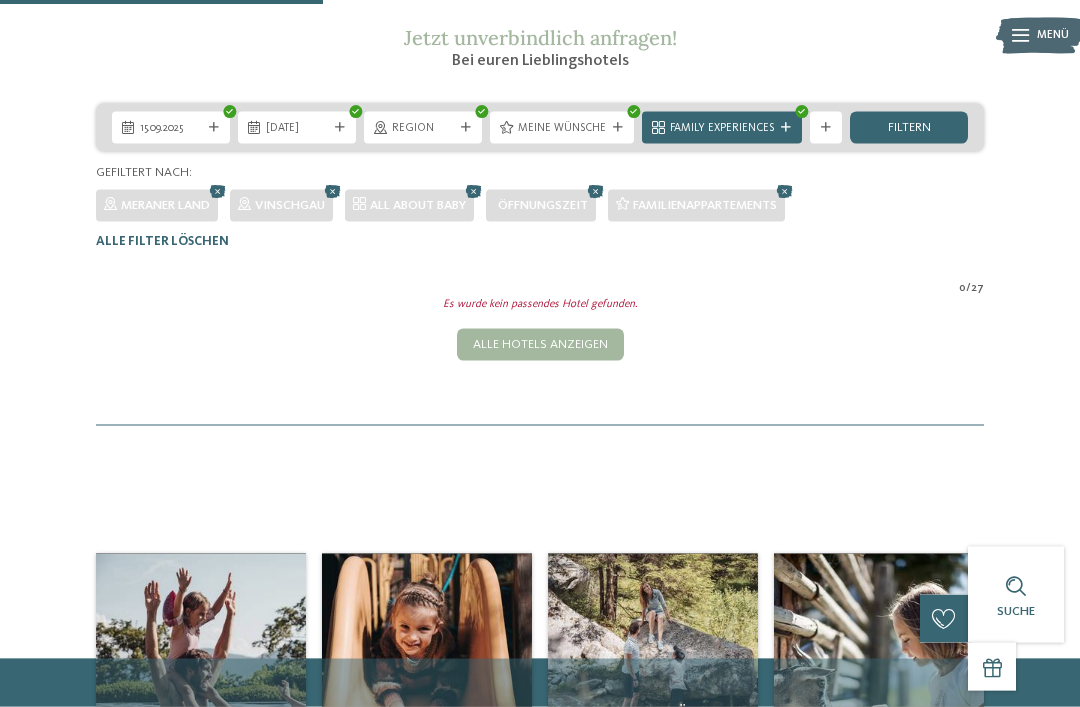 click at bounding box center [596, 191] 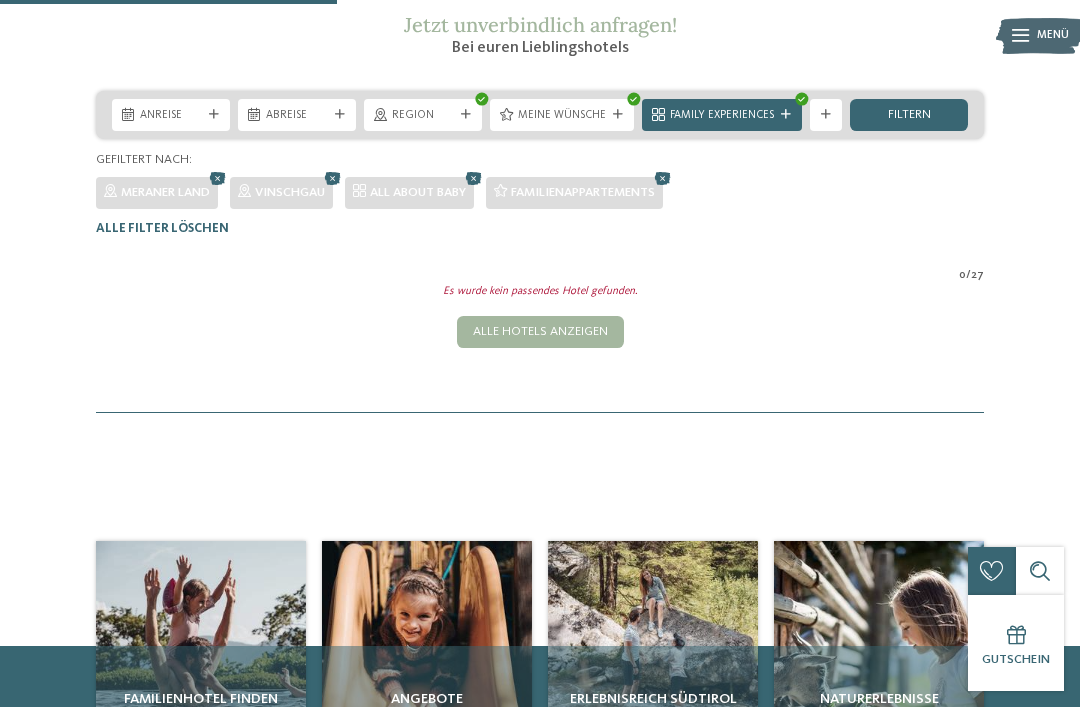 scroll, scrollTop: 279, scrollLeft: 0, axis: vertical 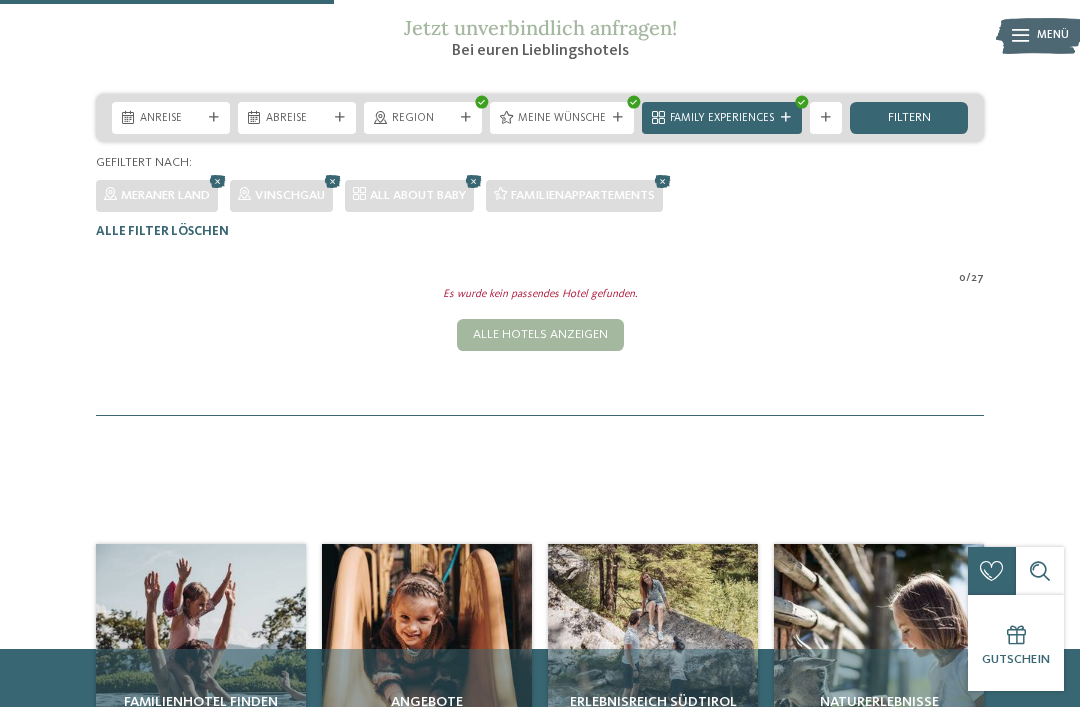 click at bounding box center (663, 181) 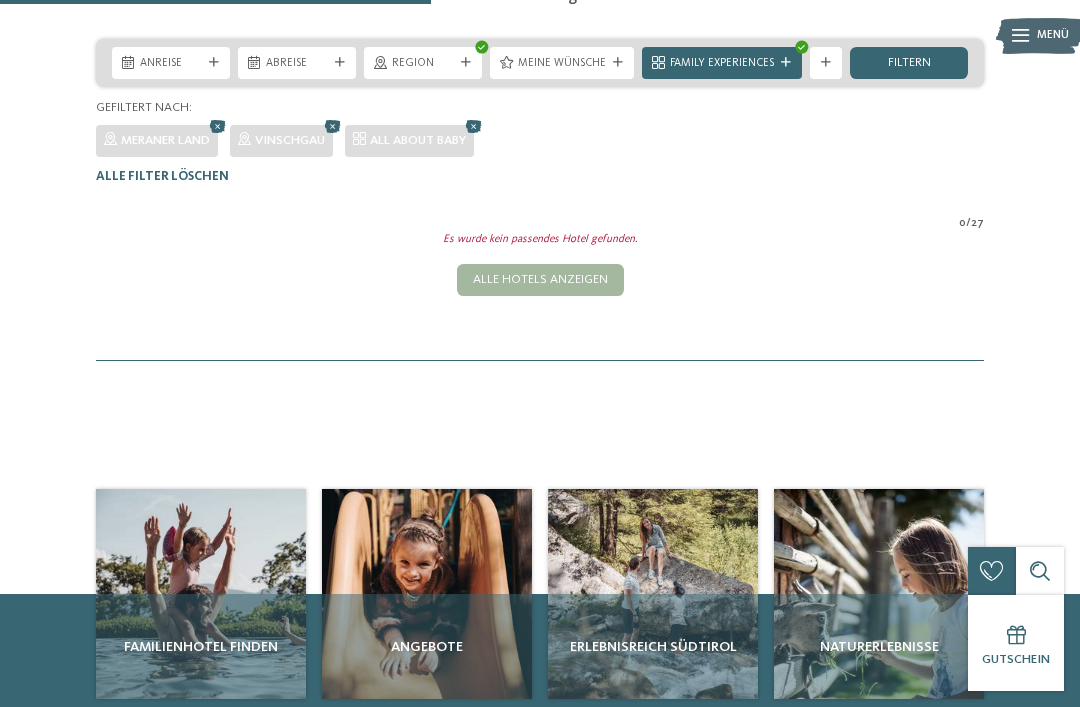 scroll, scrollTop: 322, scrollLeft: 0, axis: vertical 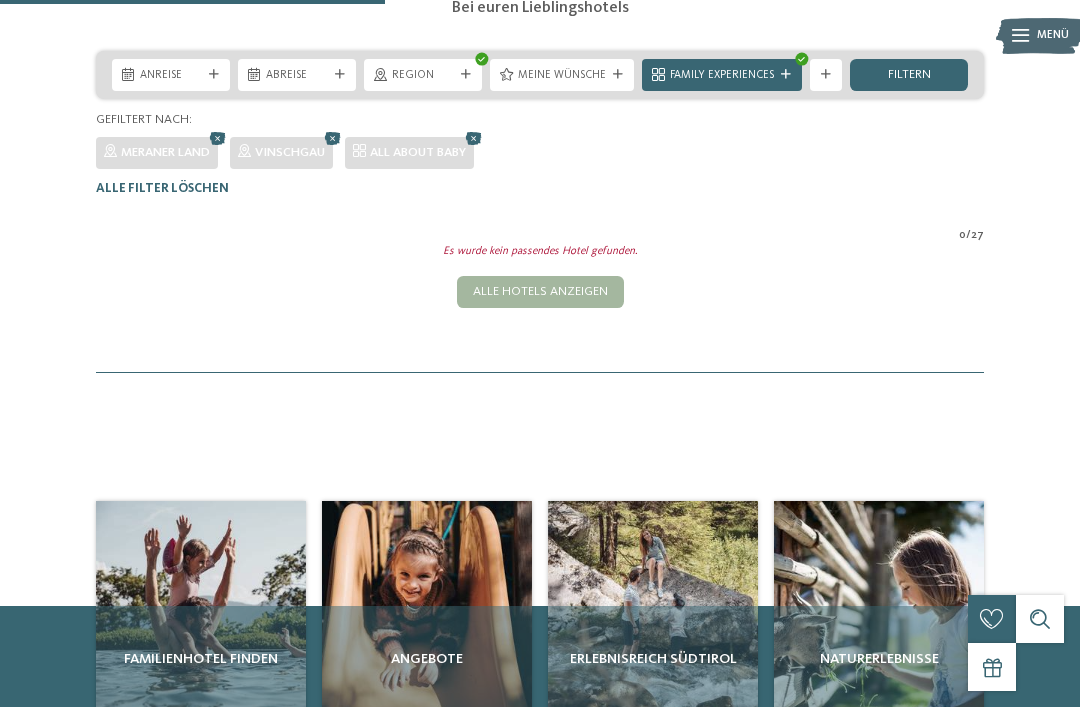 click at bounding box center [218, 138] 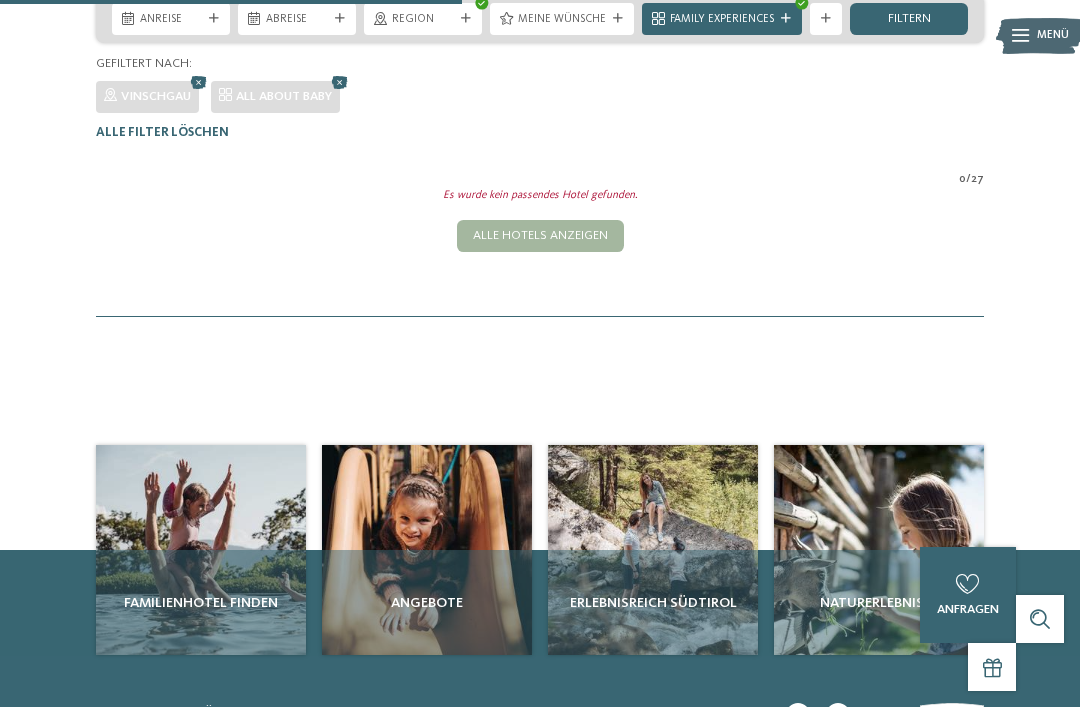 scroll, scrollTop: 377, scrollLeft: 0, axis: vertical 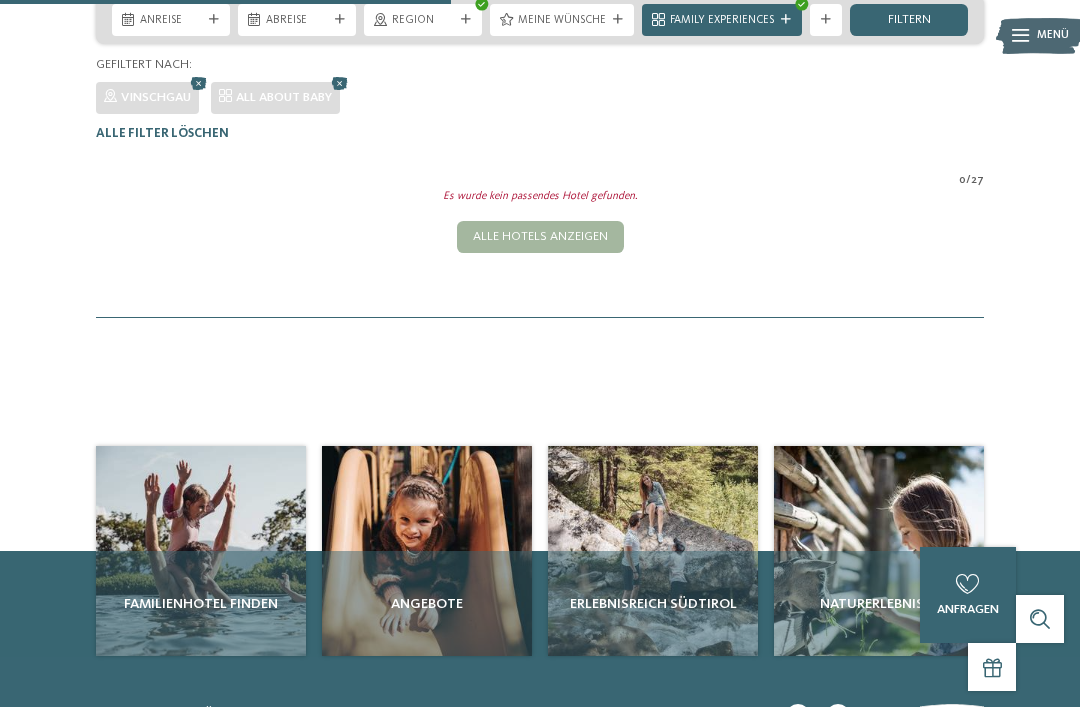 click at bounding box center [199, 83] 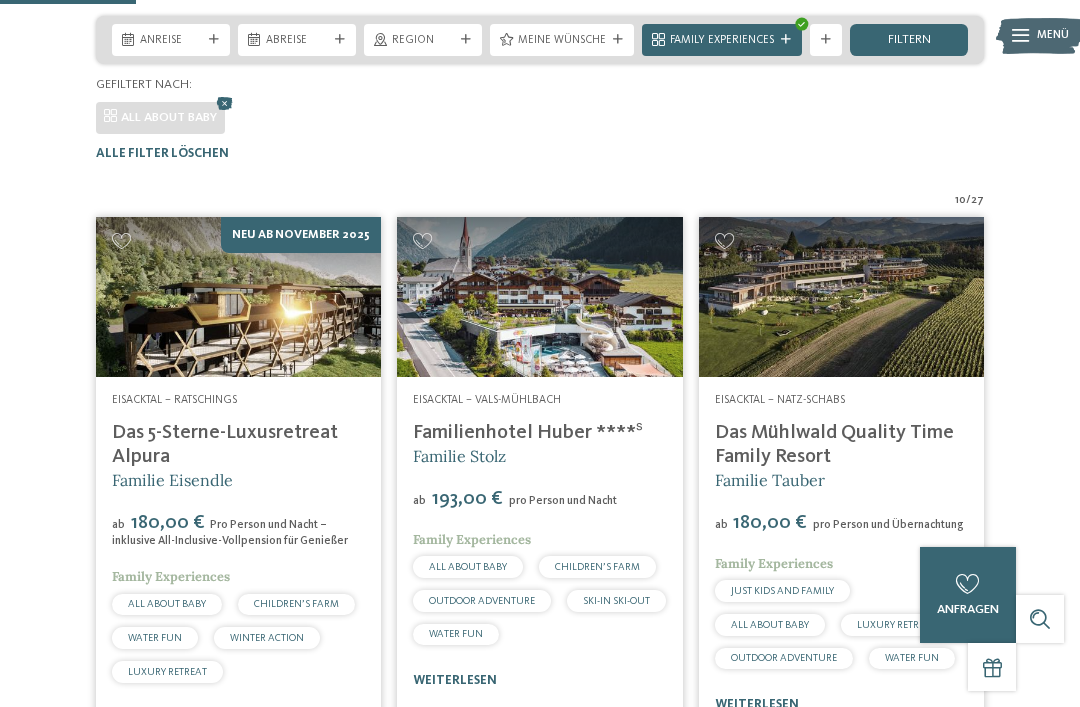 scroll, scrollTop: 356, scrollLeft: 0, axis: vertical 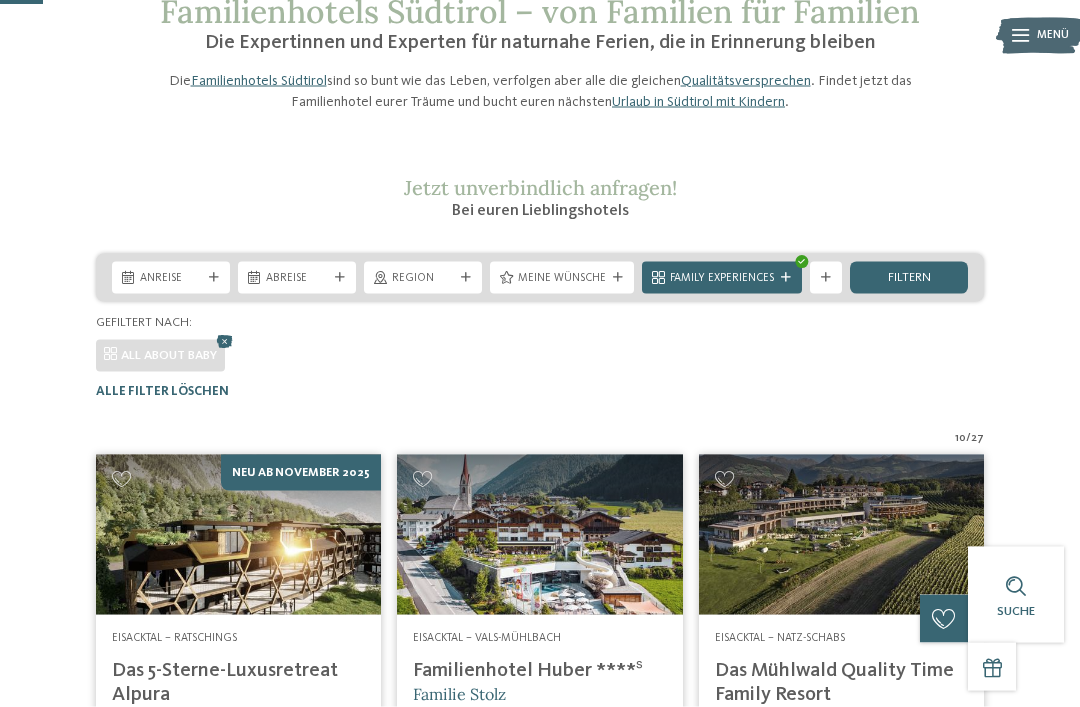 click on "Kleinen Moment noch – die Webseite wird geladen …
DE
IT" at bounding box center [540, 1736] 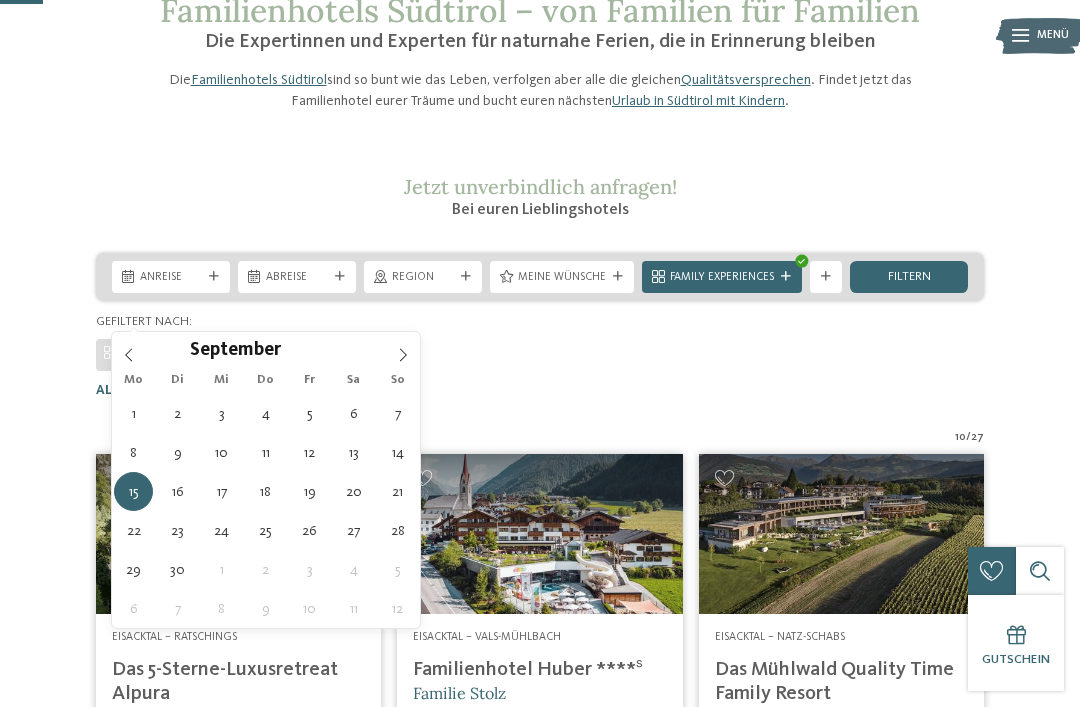 type on "08.09.2025" 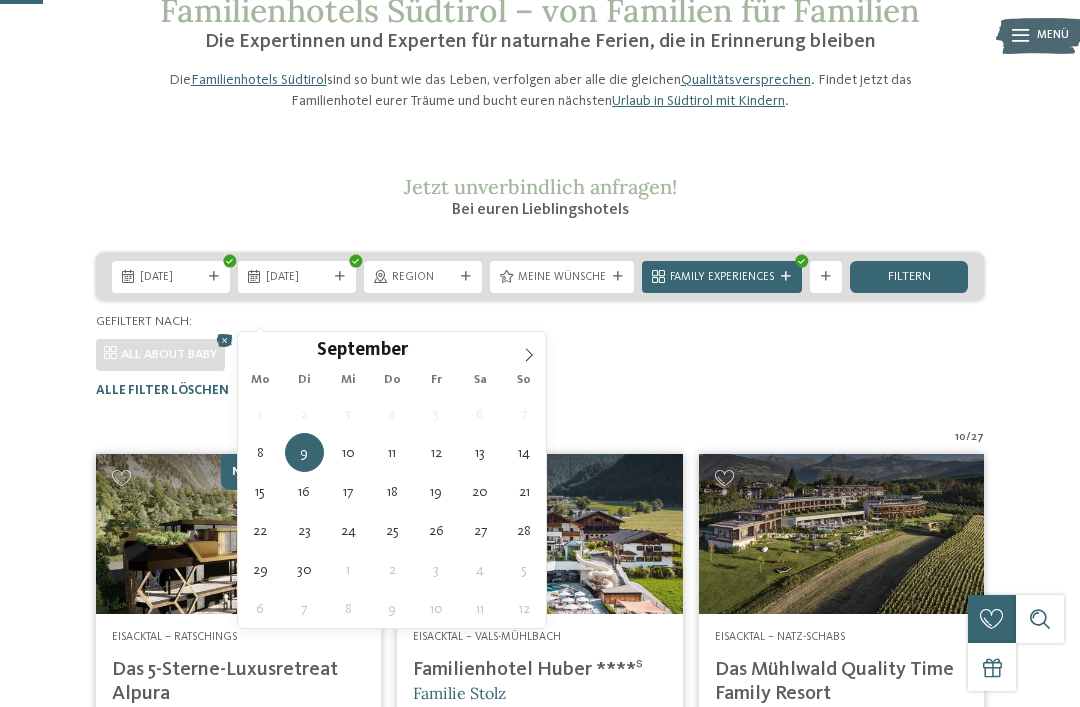 type on "12.09.2025" 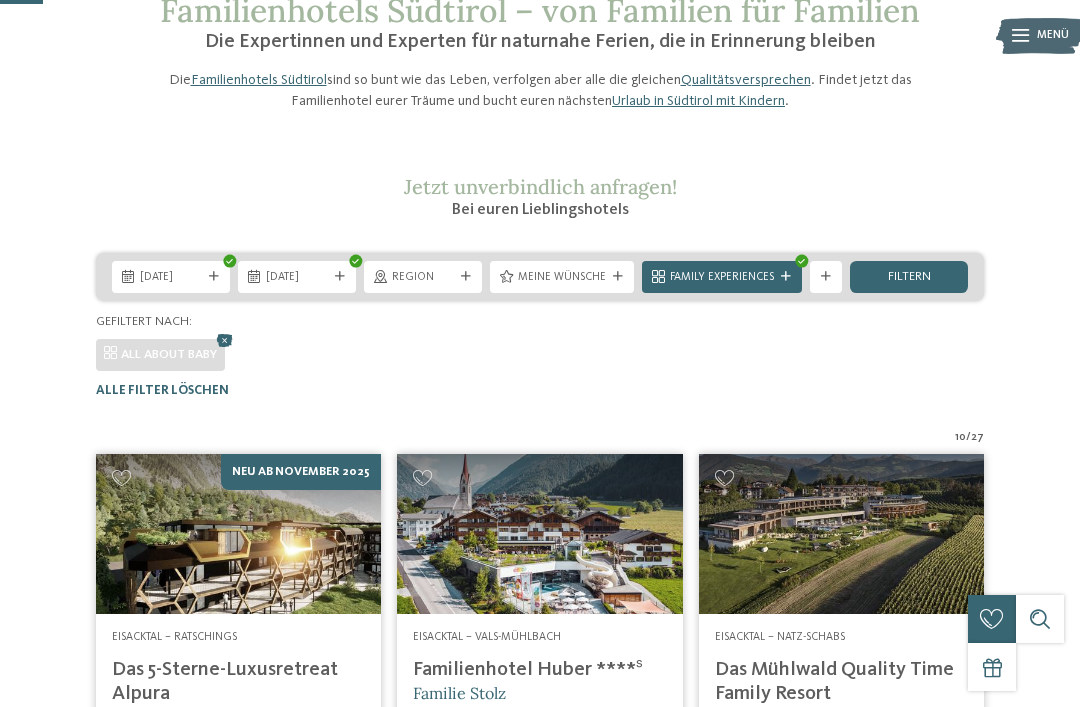 click on "Region" at bounding box center (423, 277) 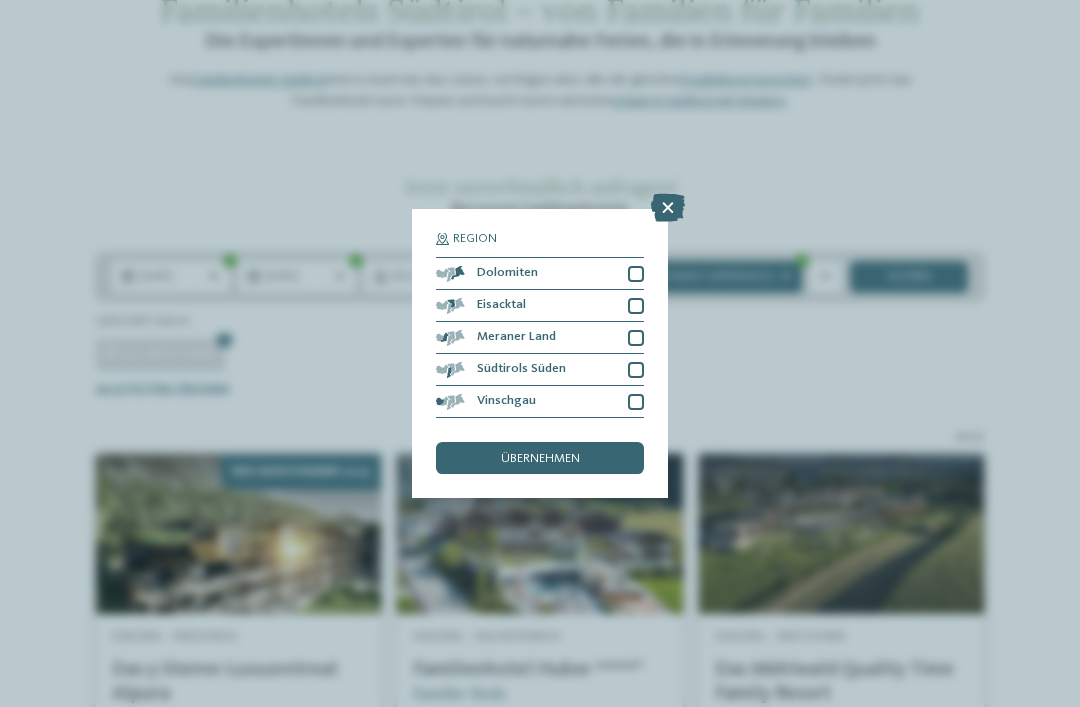 click at bounding box center [636, 338] 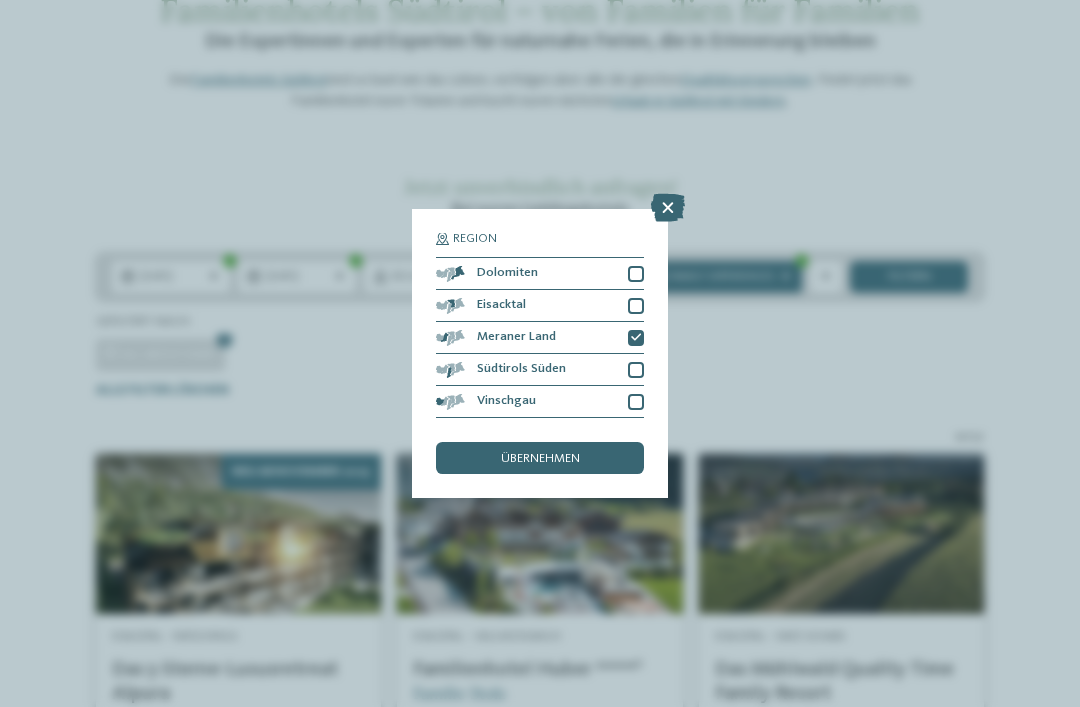 click on "Vinschgau" at bounding box center [540, 402] 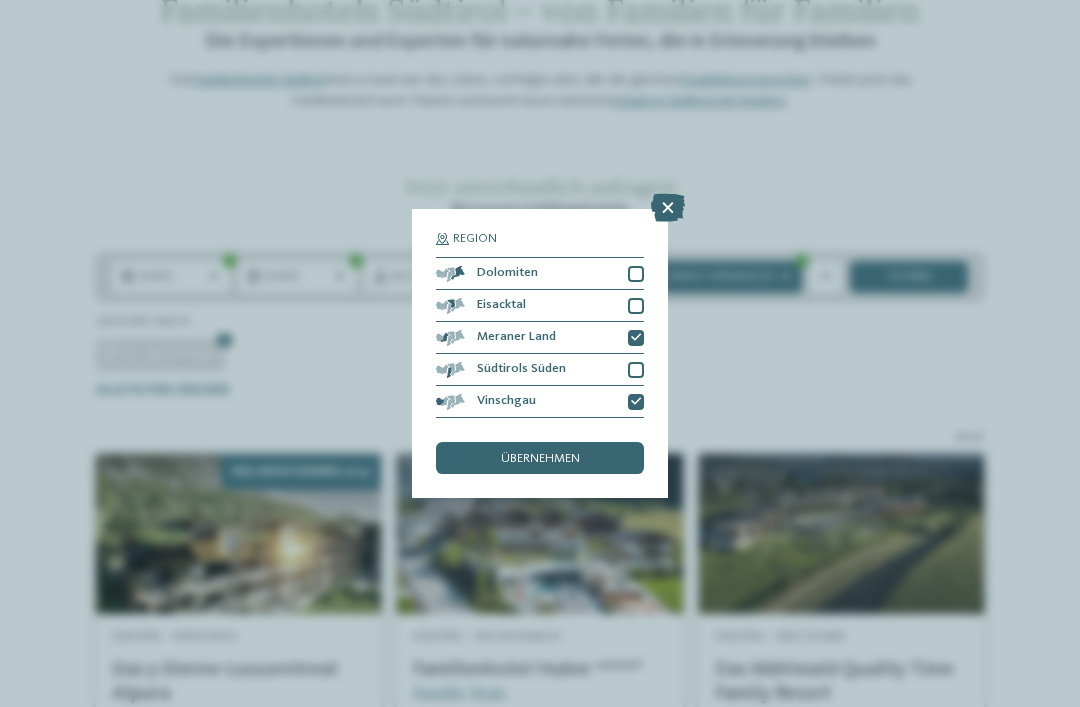 click on "übernehmen" at bounding box center (540, 459) 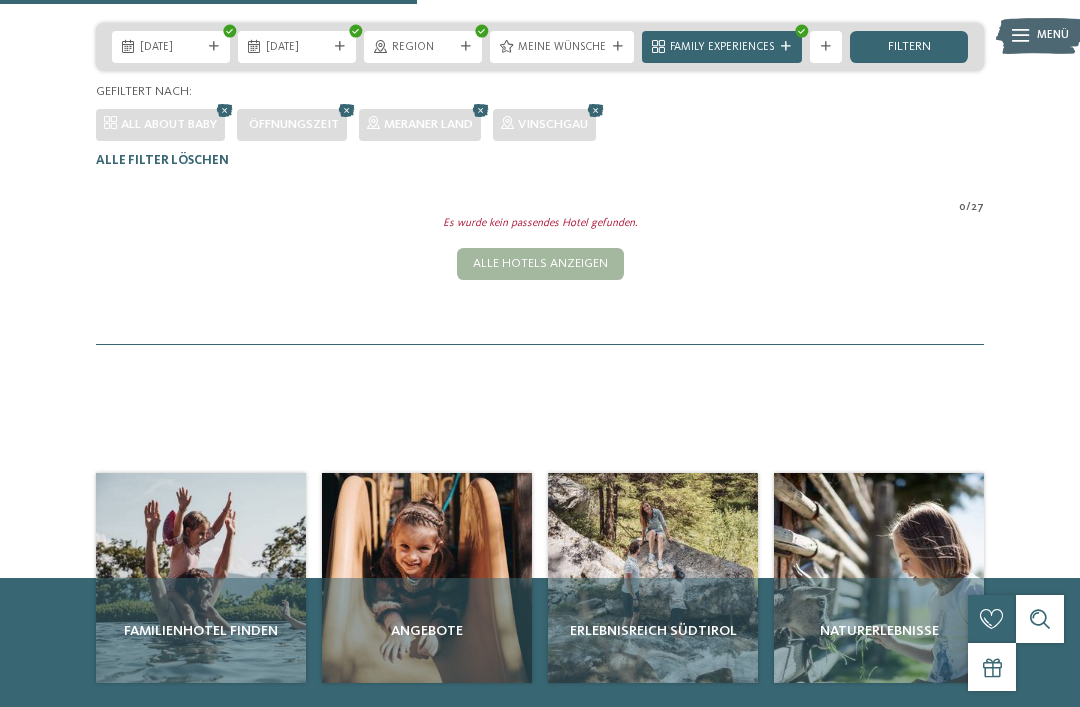 scroll, scrollTop: 338, scrollLeft: 0, axis: vertical 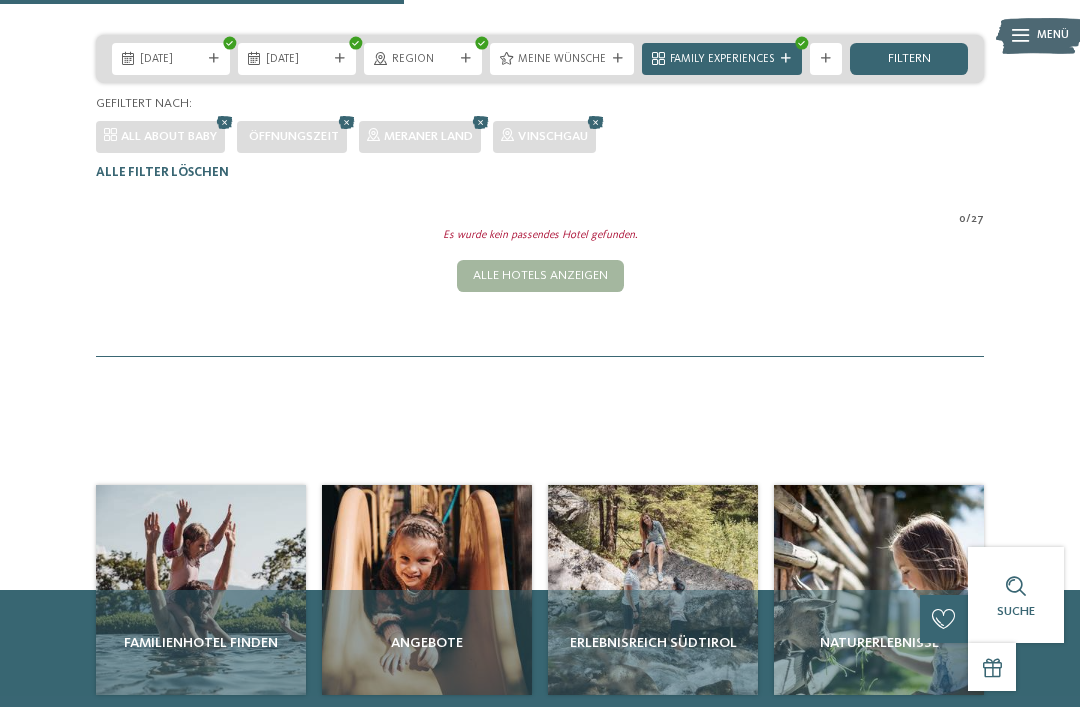 click on "Family Experiences" at bounding box center (722, 59) 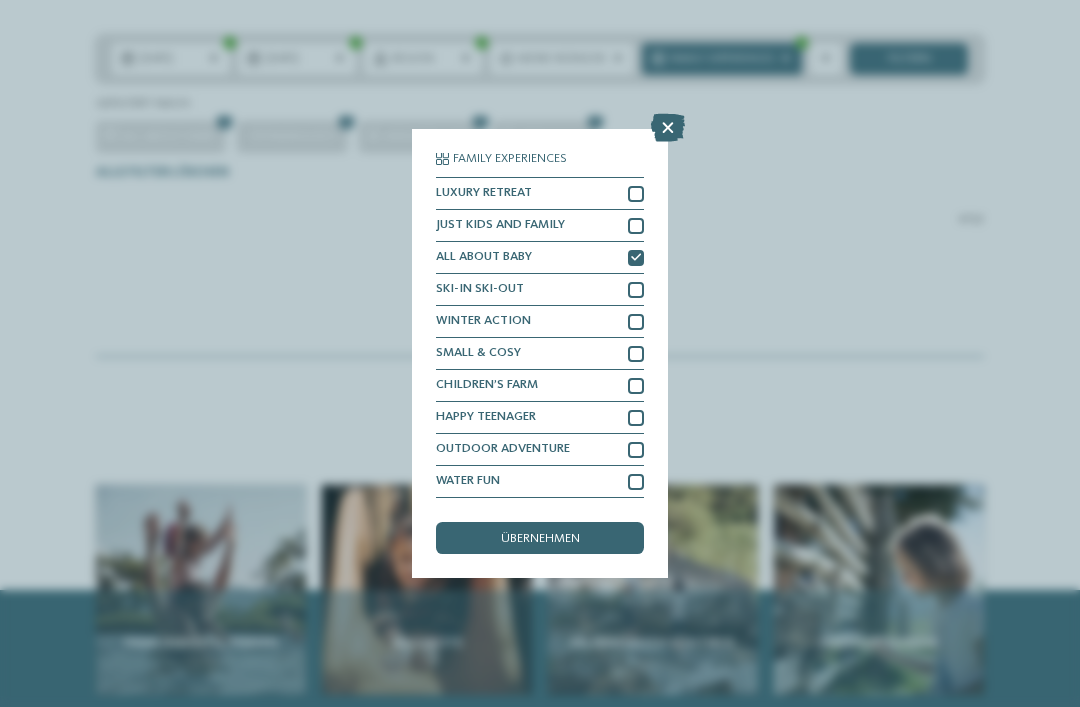 click at bounding box center (636, 258) 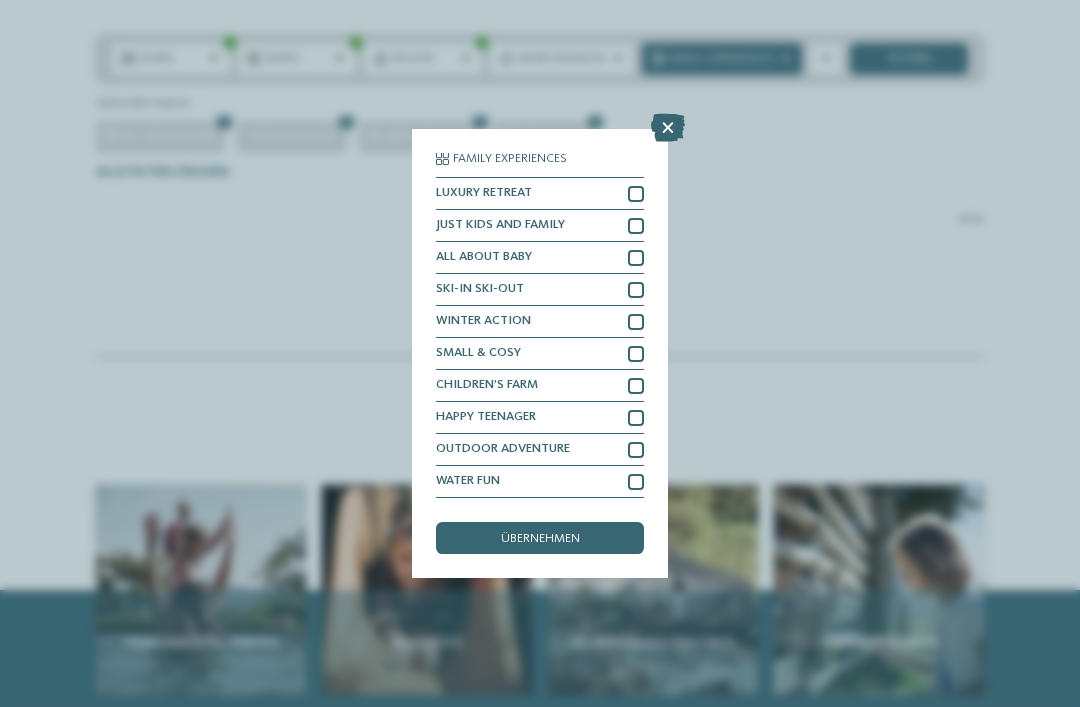 click on "übernehmen" at bounding box center (540, 538) 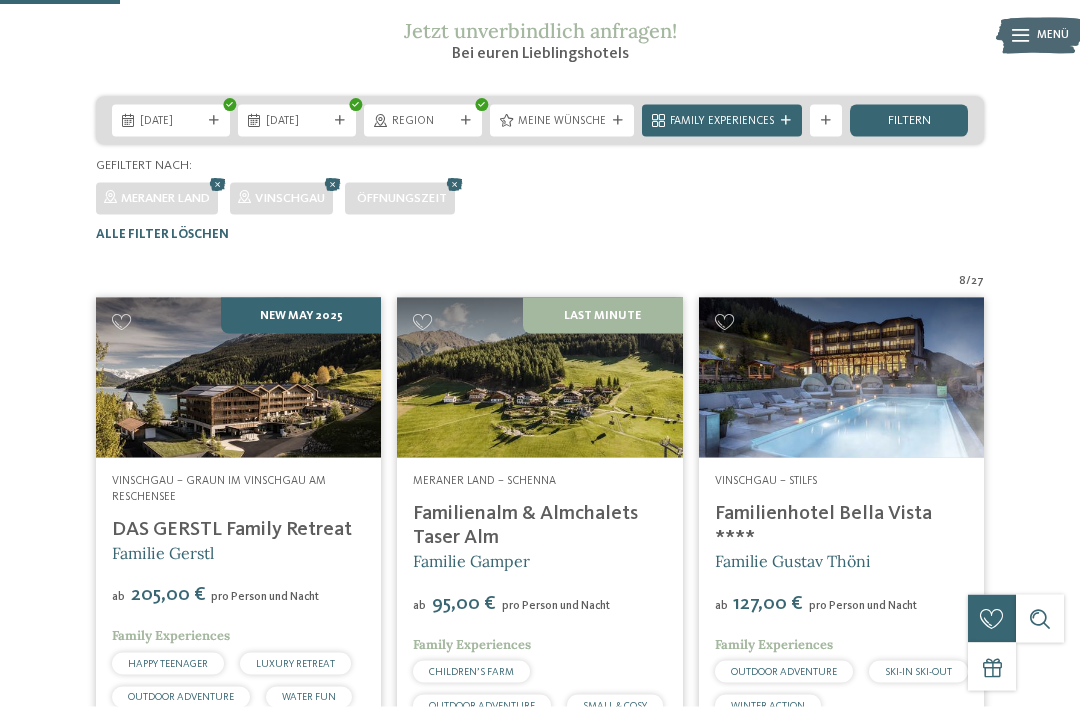 scroll, scrollTop: 274, scrollLeft: 0, axis: vertical 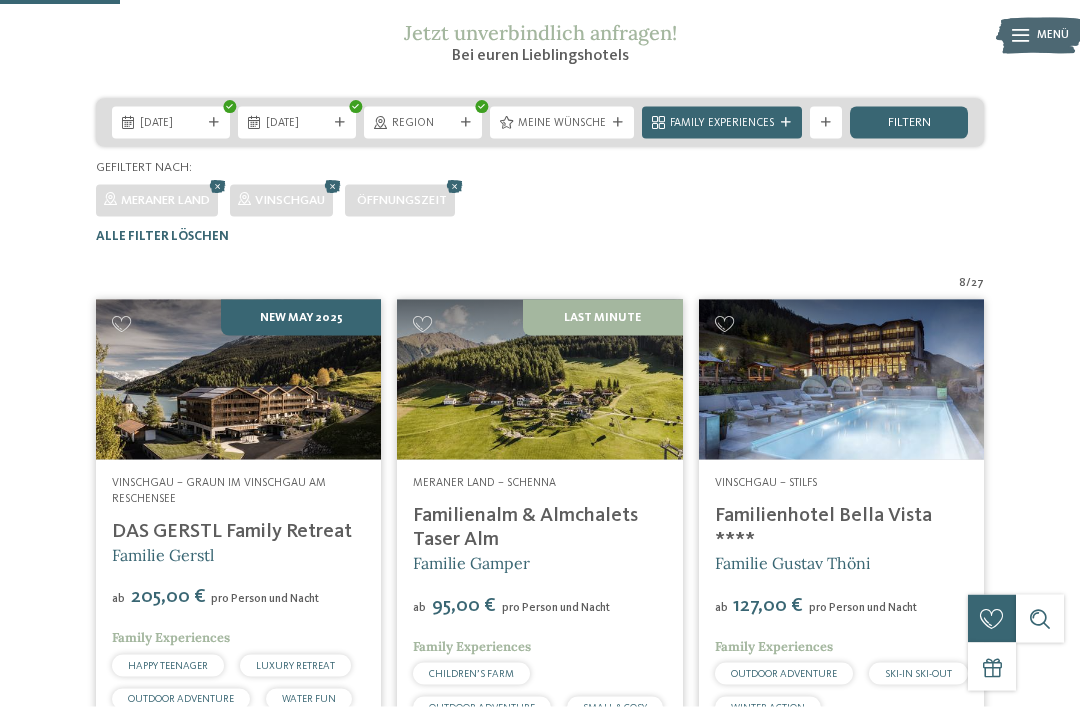 click on "Meine Wünsche" at bounding box center [562, 122] 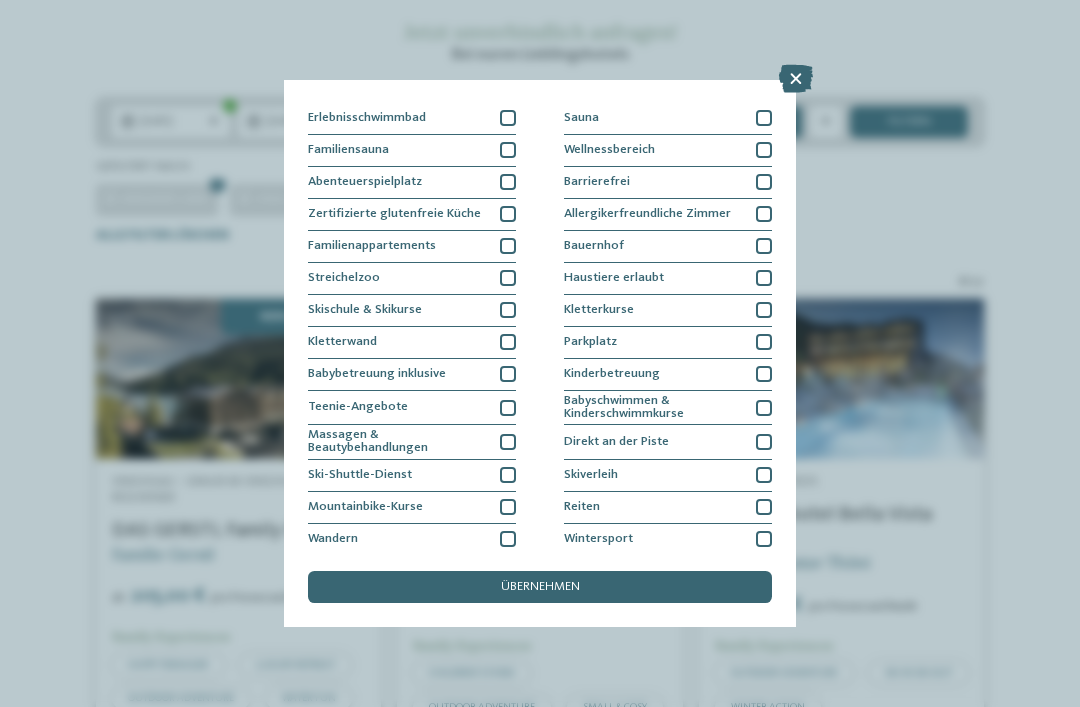 click on "Familienappartements" at bounding box center [412, 247] 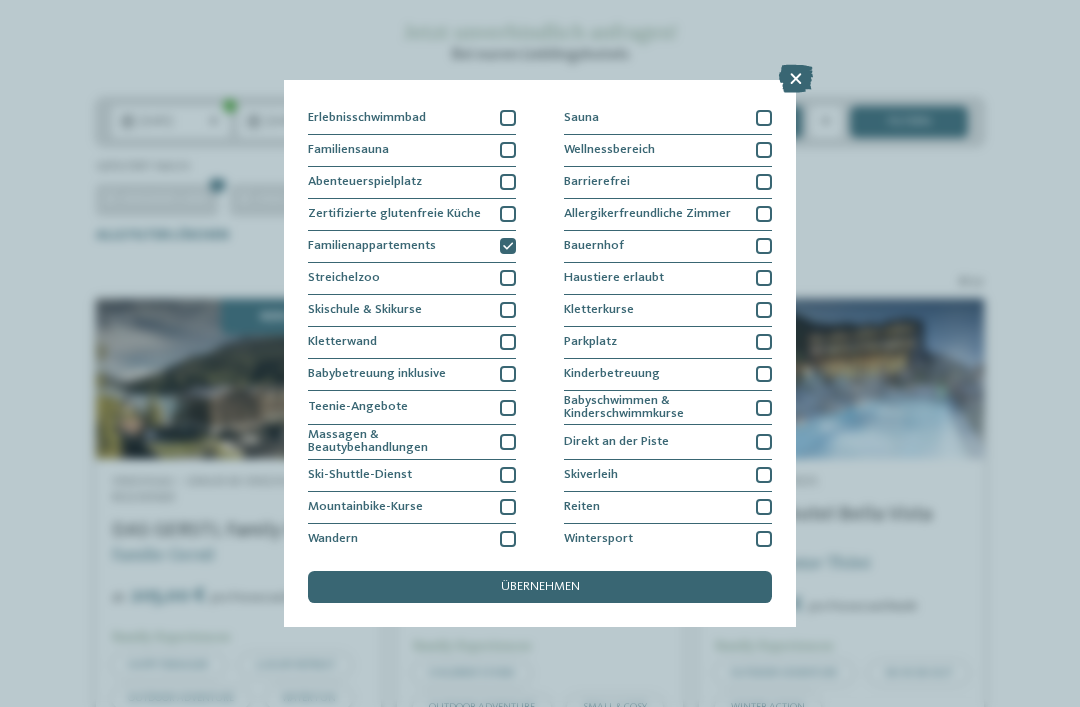 click on "übernehmen" at bounding box center (540, 587) 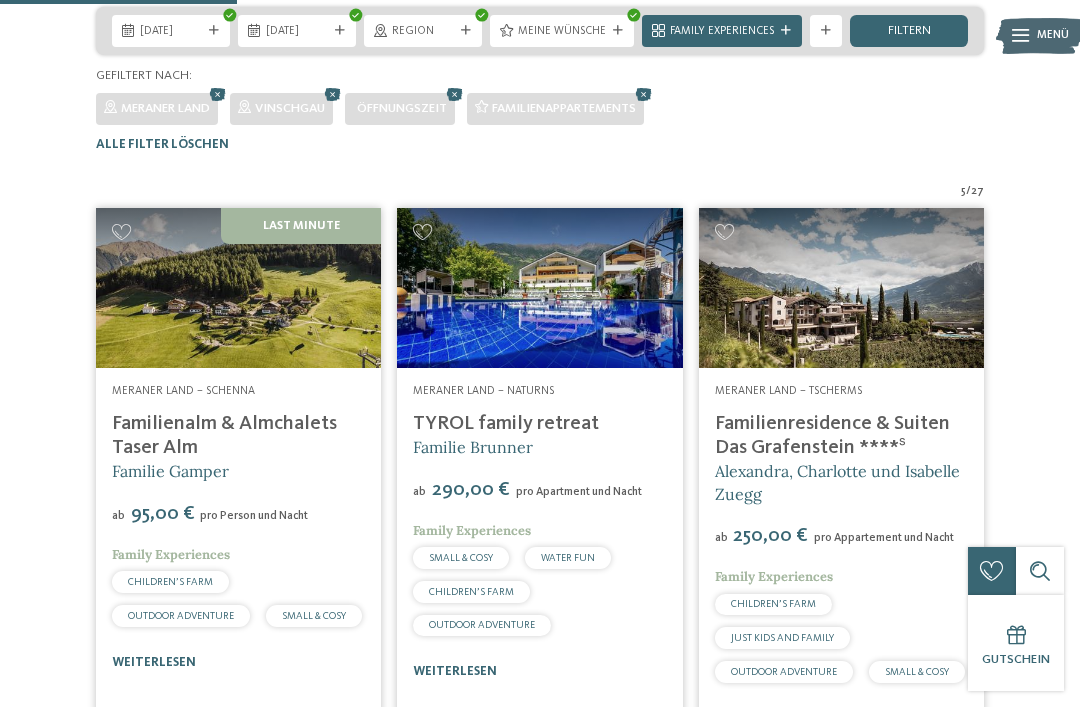 scroll, scrollTop: 365, scrollLeft: 0, axis: vertical 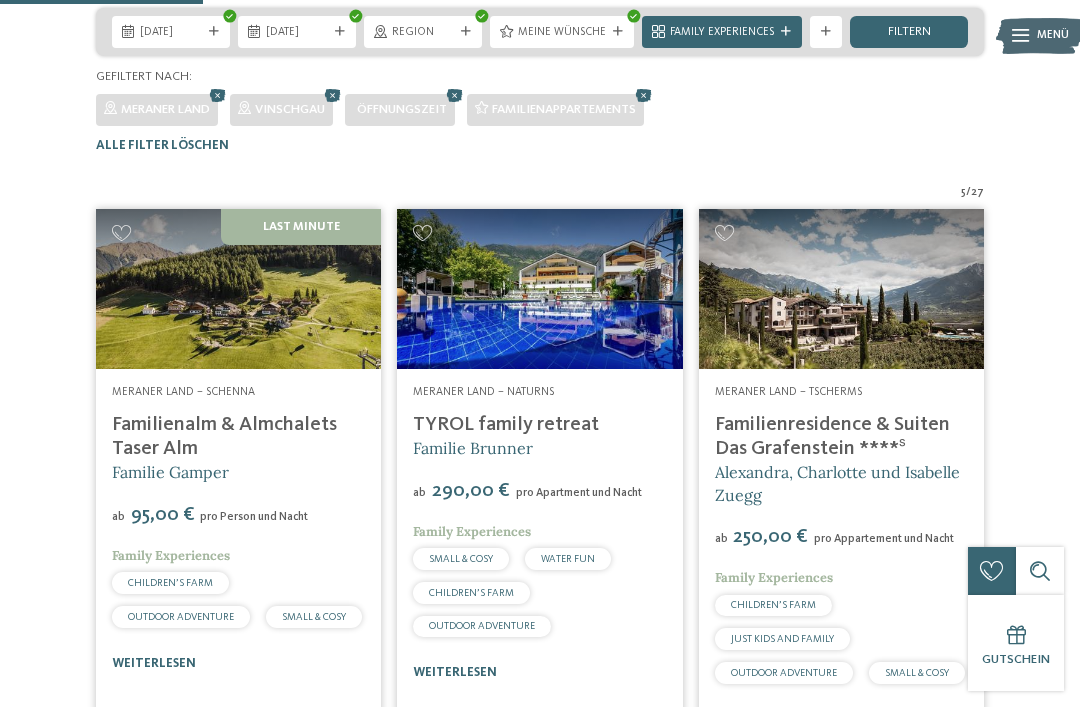 click at bounding box center [644, 95] 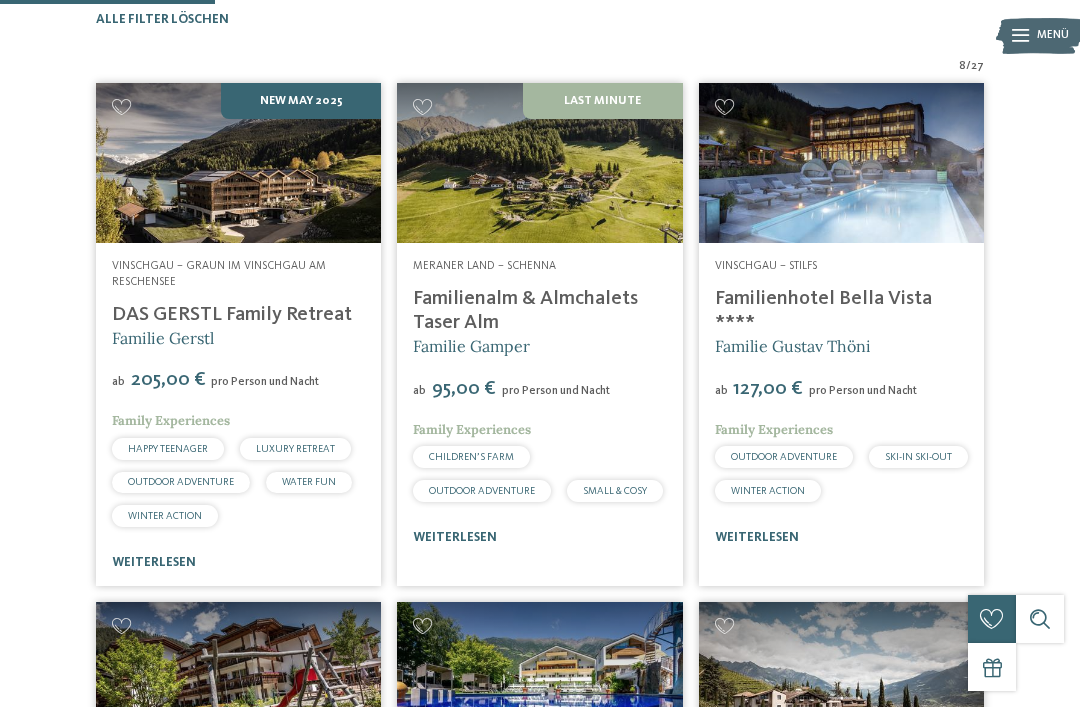 click on "Alle Filter löschen" at bounding box center [540, 19] 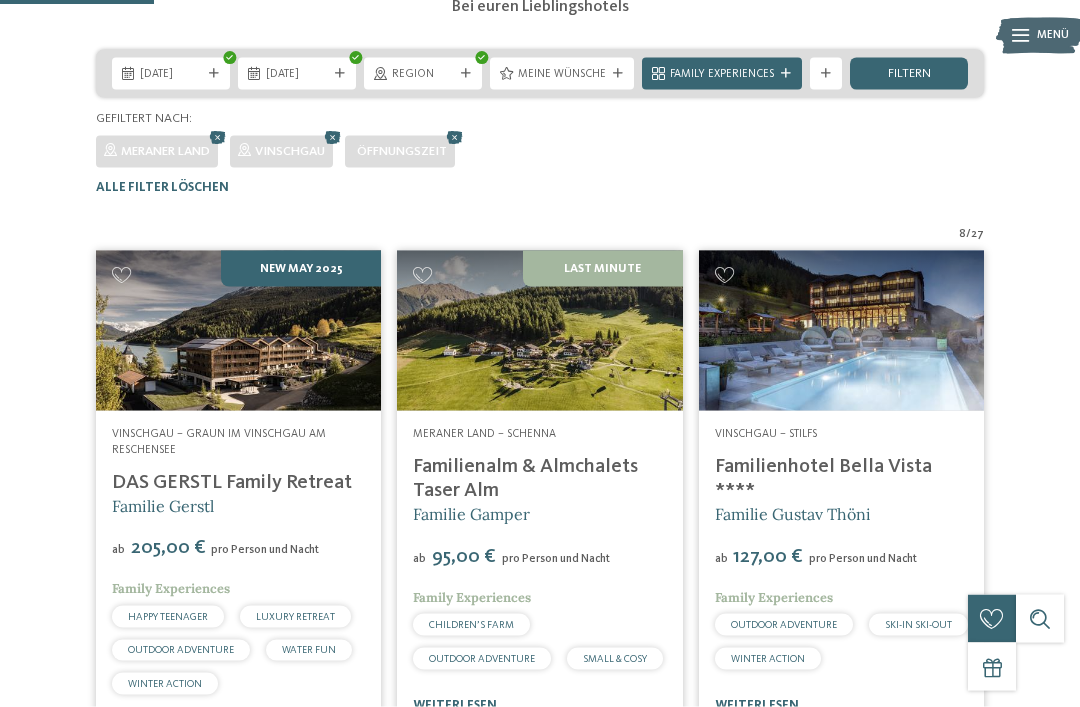 scroll, scrollTop: 318, scrollLeft: 0, axis: vertical 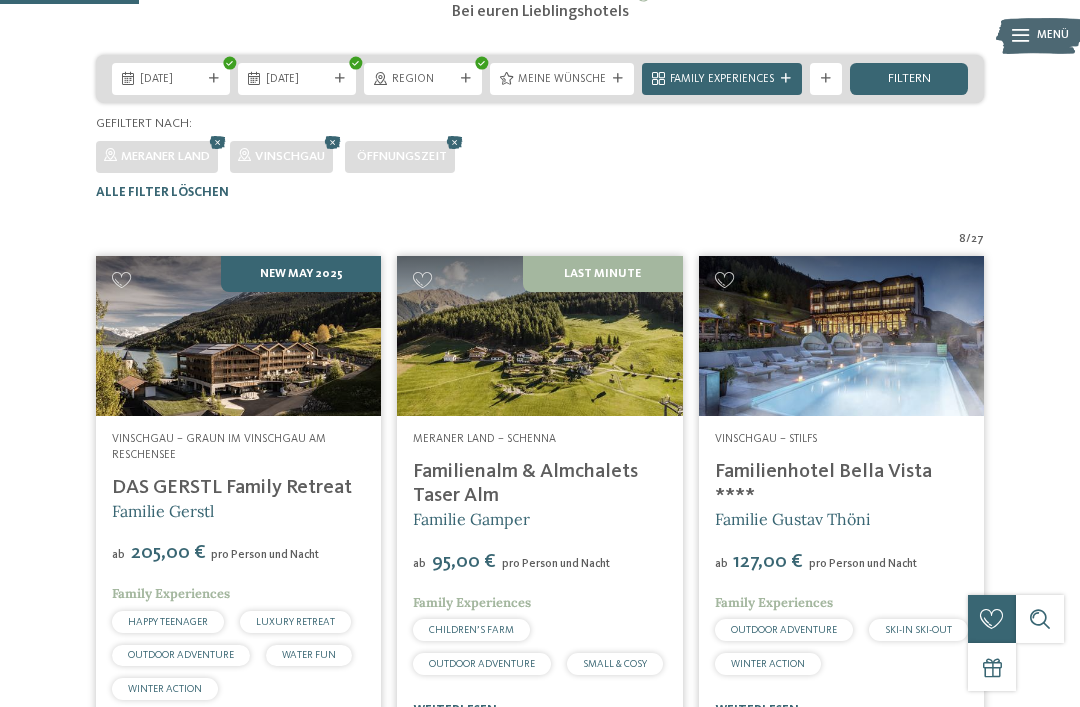 click at bounding box center [618, 79] 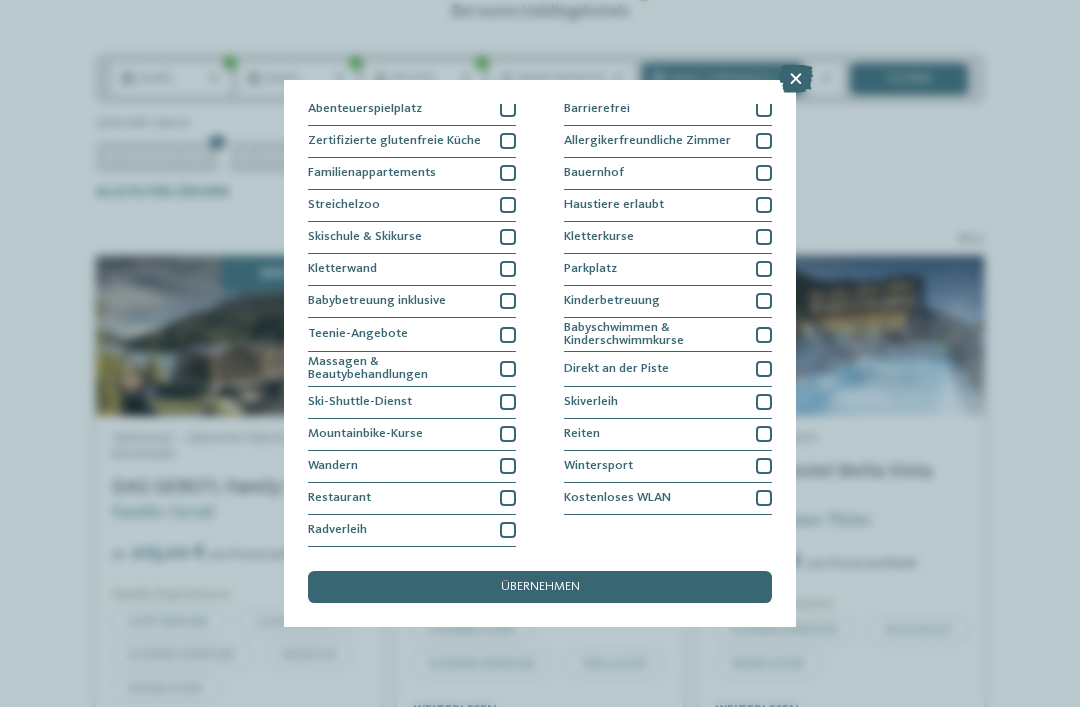 scroll, scrollTop: 288, scrollLeft: 0, axis: vertical 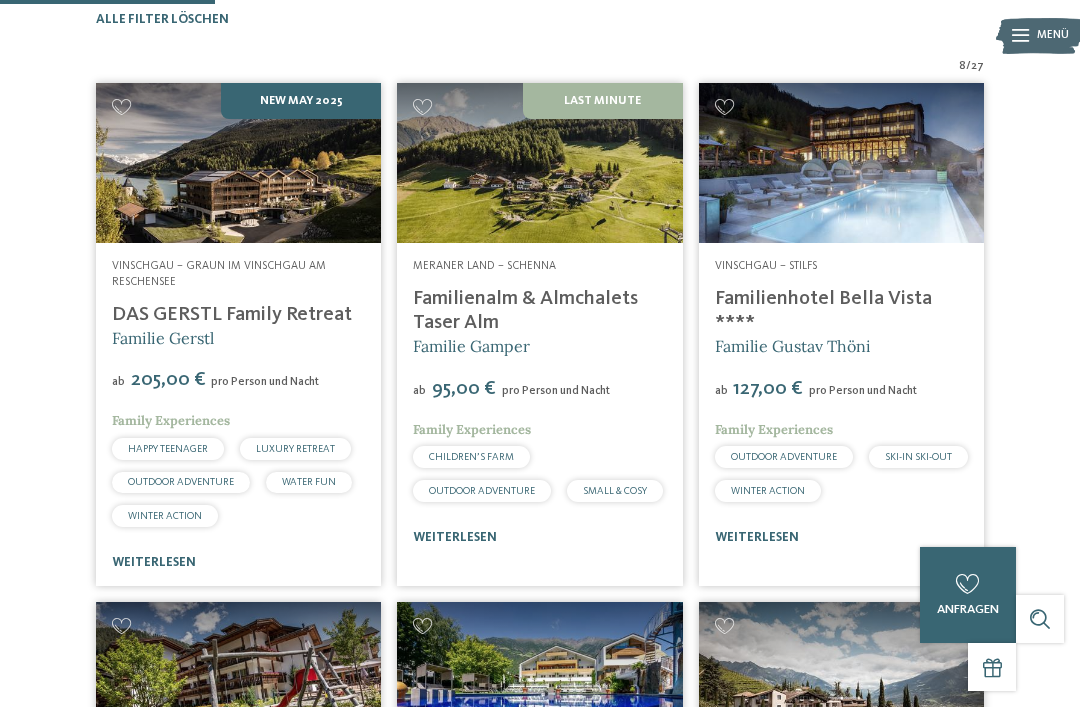 click on "8
/
27
NEW MAY 2025
Vinschgau – Graun im Vinschgau am Reschensee
DAS GERSTL Family Retreat
Familie Gerstl
ab ab" at bounding box center (540, 865) 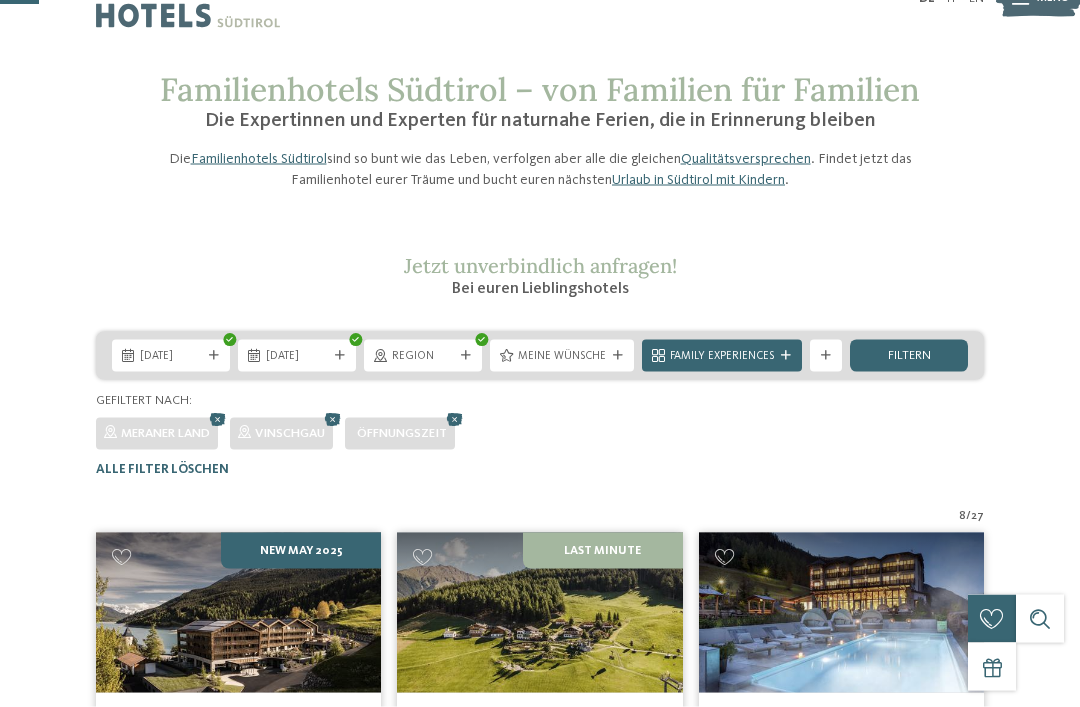 scroll, scrollTop: 0, scrollLeft: 0, axis: both 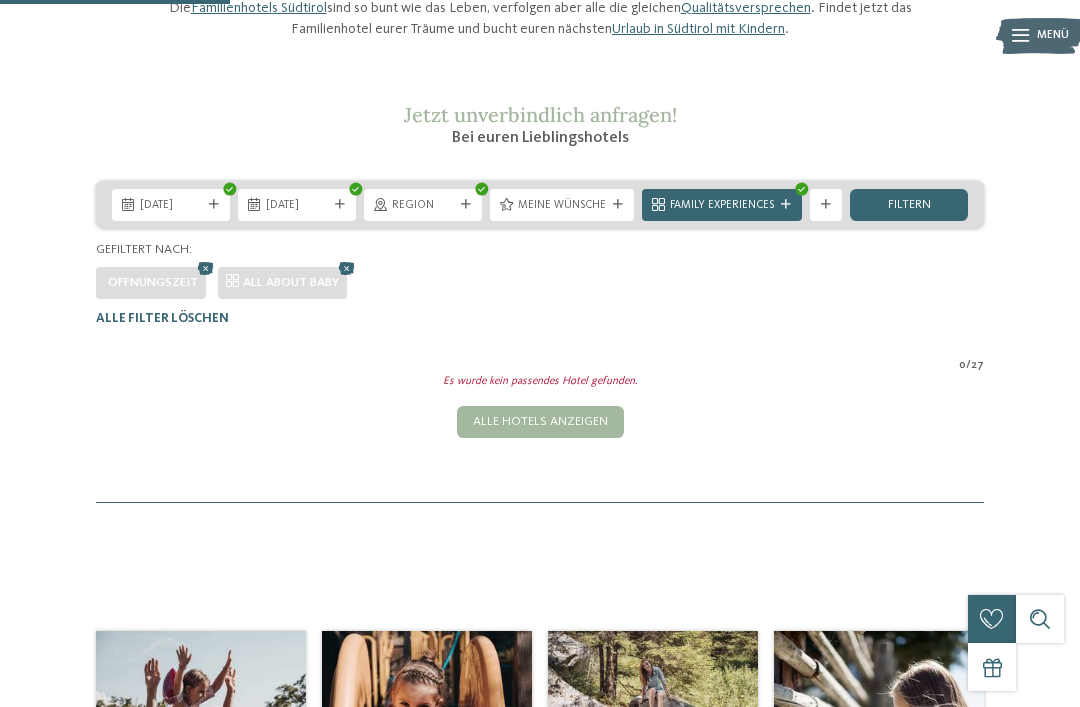 click at bounding box center [355, 189] 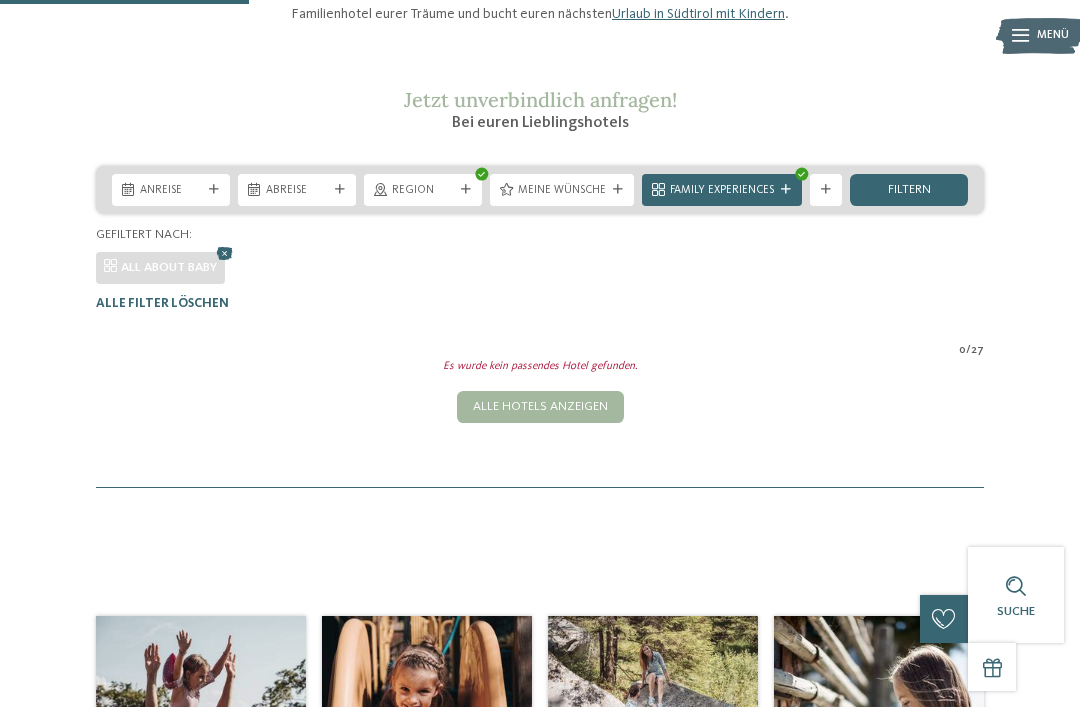 scroll, scrollTop: 203, scrollLeft: 0, axis: vertical 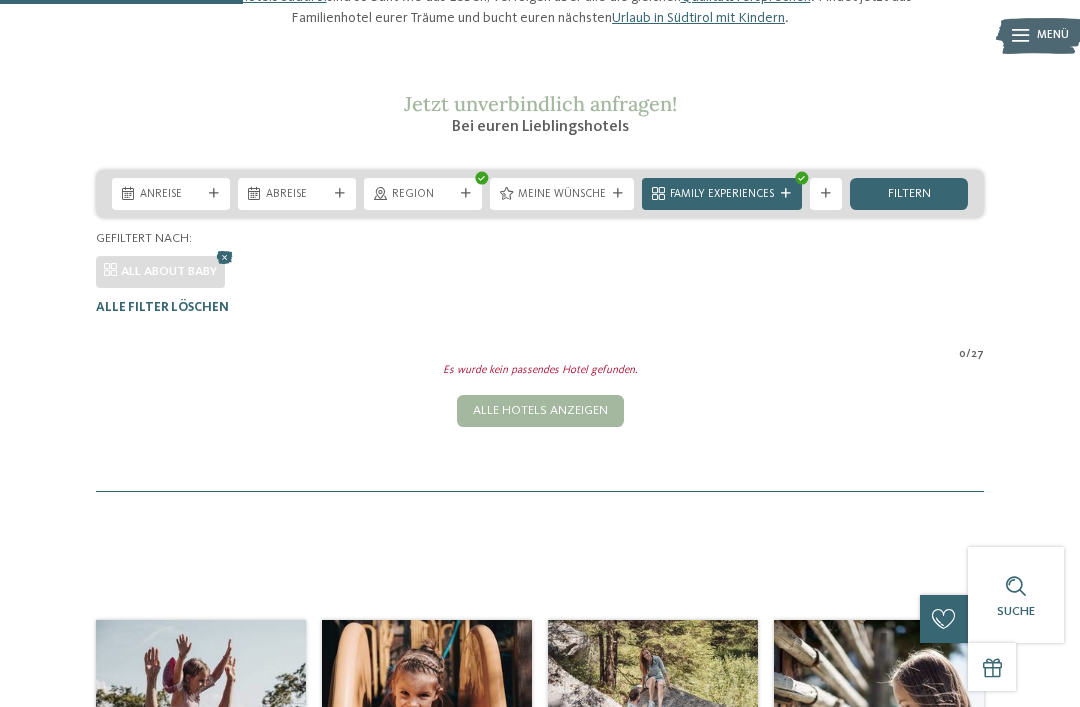 click on "Region" at bounding box center [423, 194] 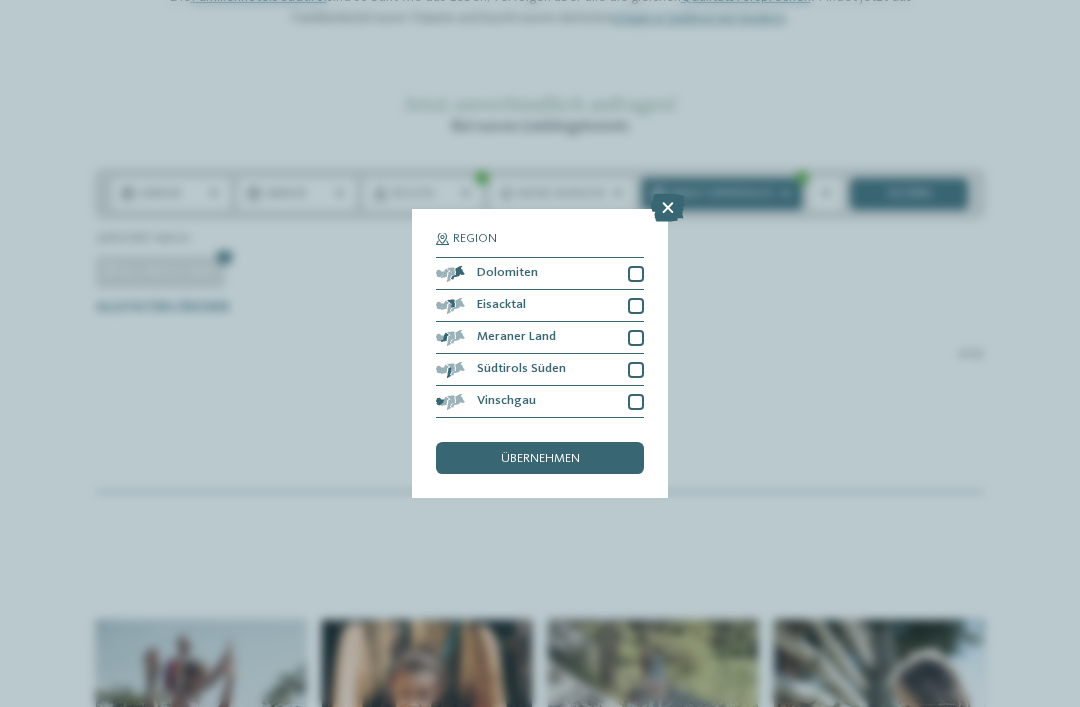 click at bounding box center [668, 208] 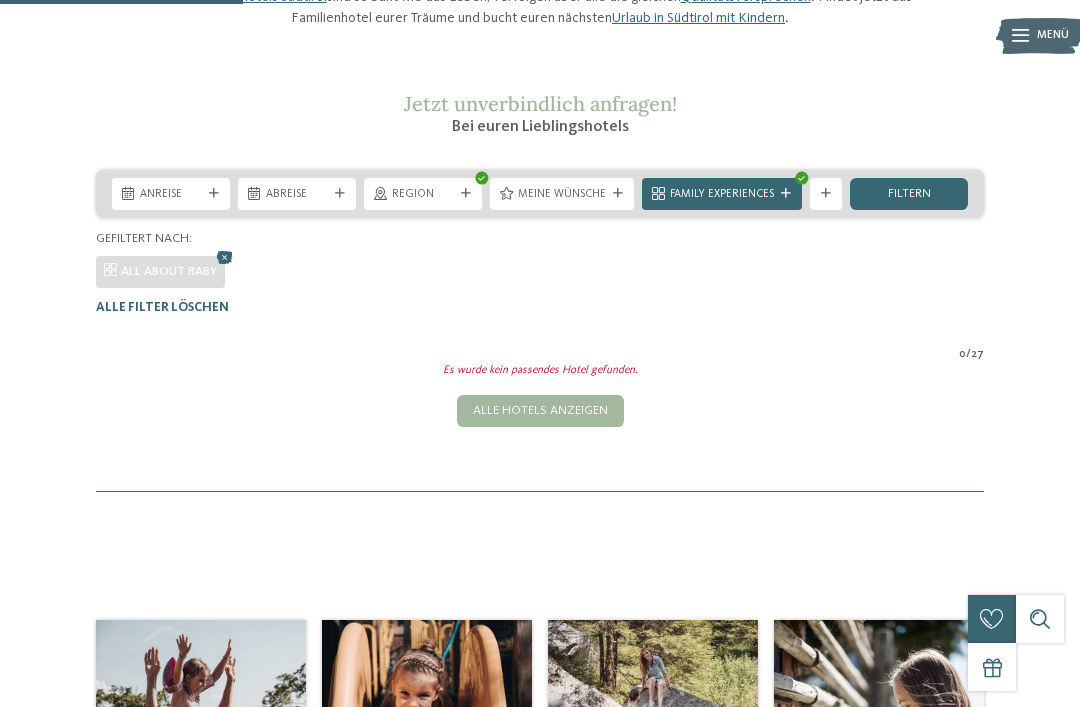 click at bounding box center [482, 178] 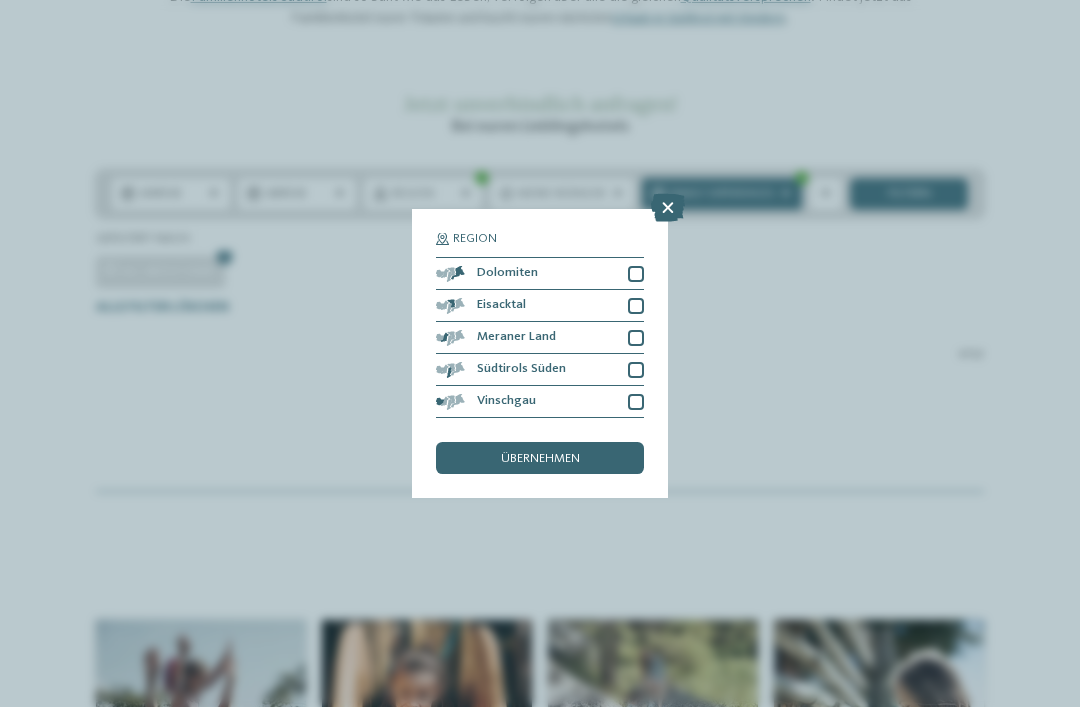 click on "übernehmen" at bounding box center (540, 458) 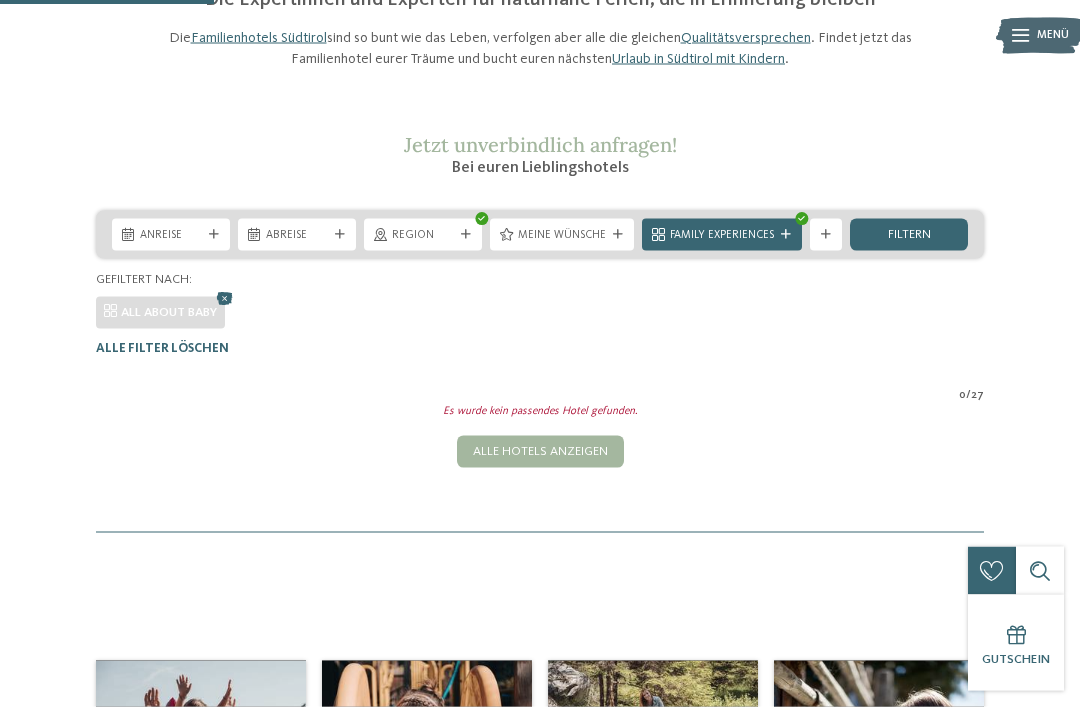 scroll, scrollTop: 159, scrollLeft: 0, axis: vertical 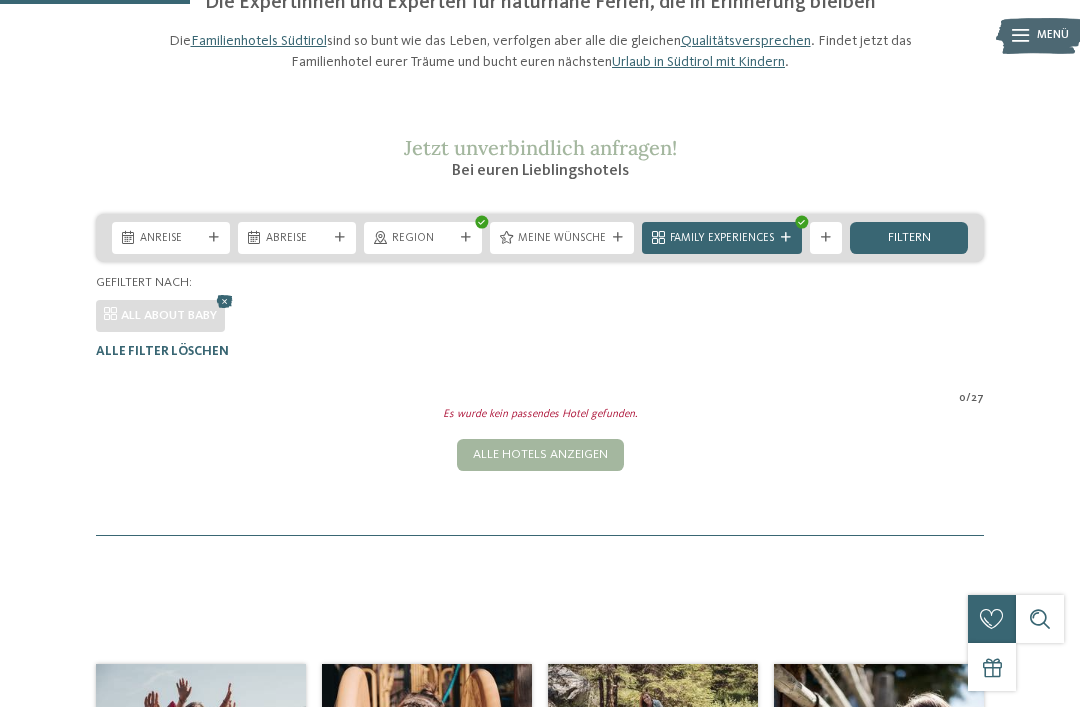 click on "Anreise
Abreise" at bounding box center [540, 238] 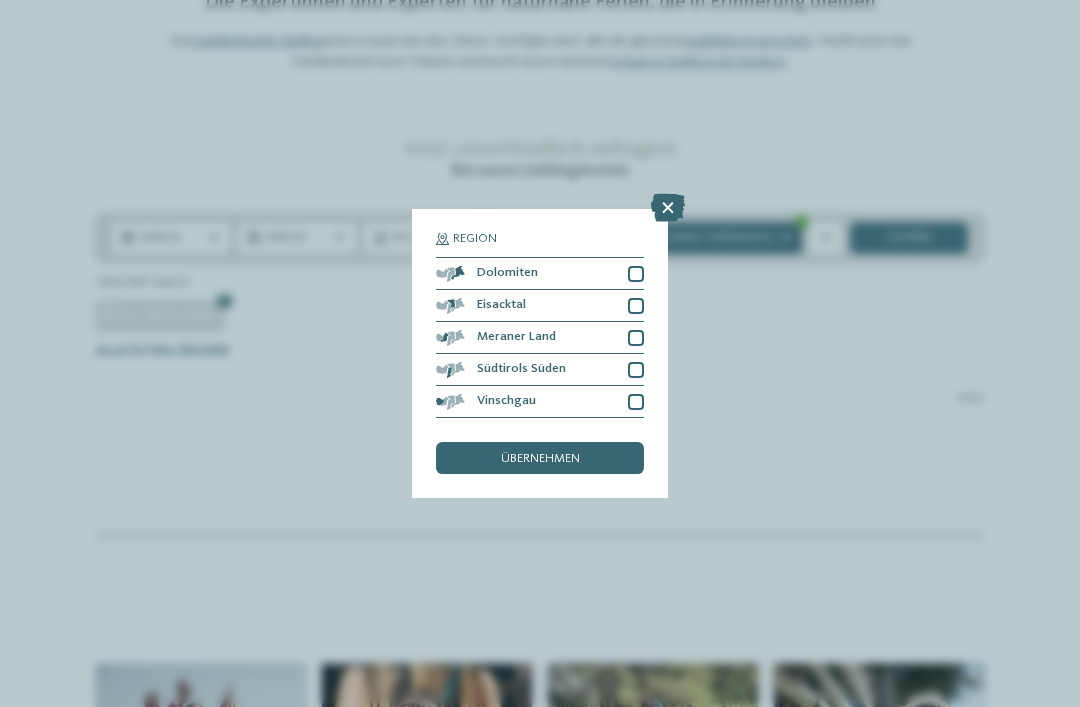 click at bounding box center [668, 208] 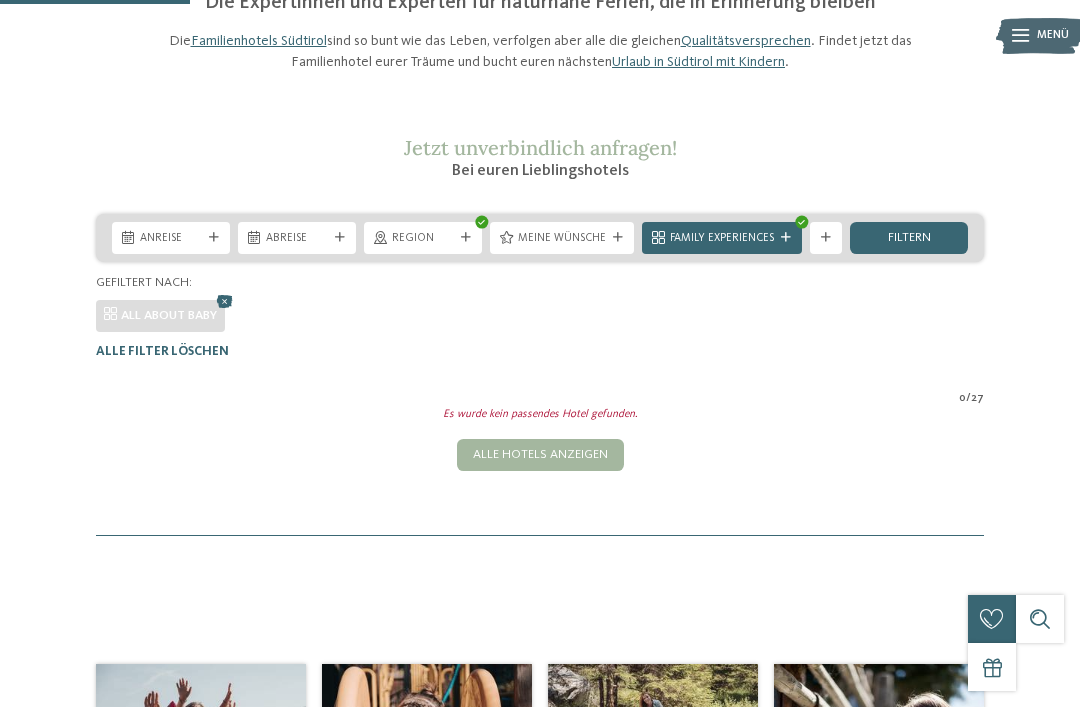click on "Family Experiences" at bounding box center [722, 239] 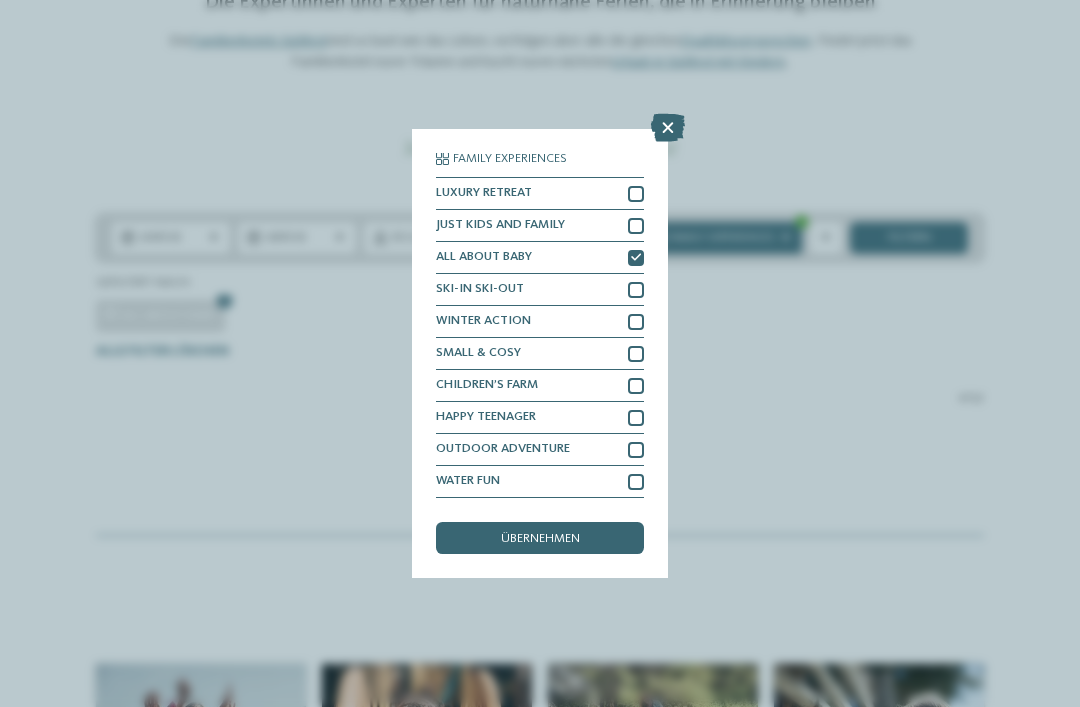 click on "übernehmen" at bounding box center (540, 538) 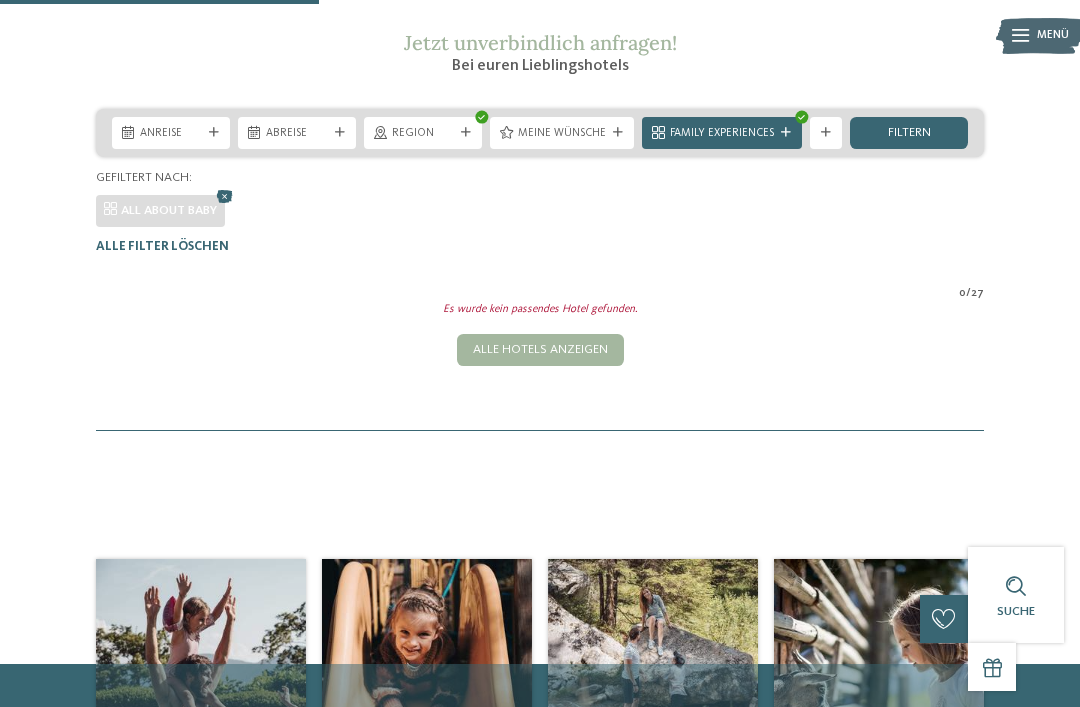 scroll, scrollTop: 263, scrollLeft: 0, axis: vertical 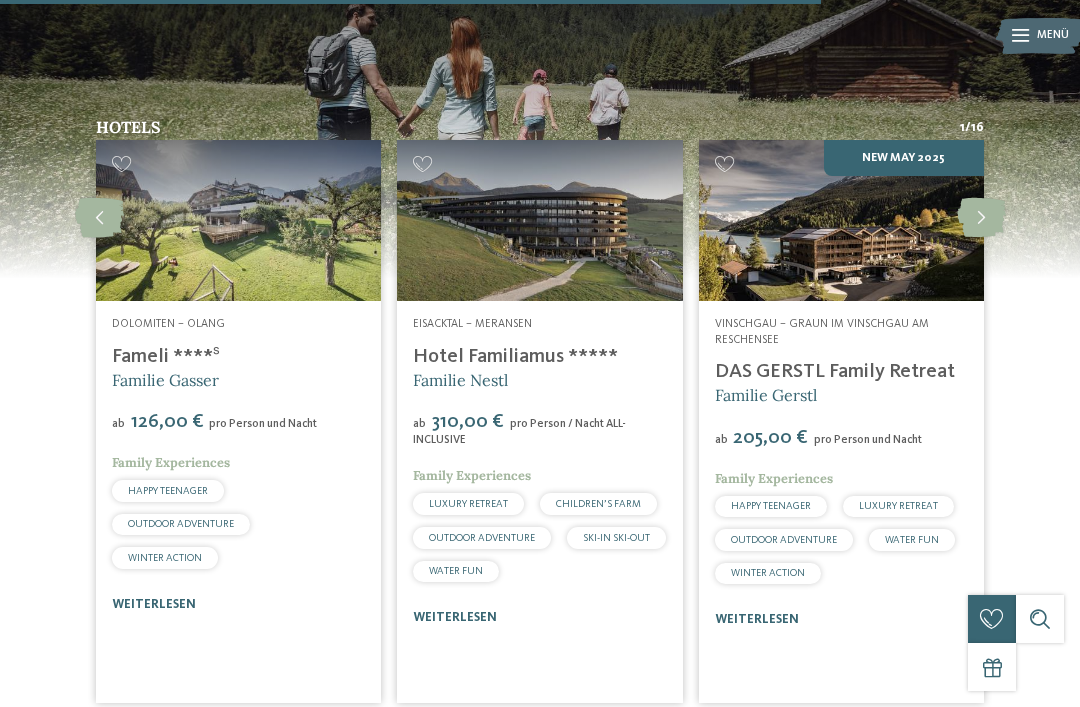 click at bounding box center (981, 218) 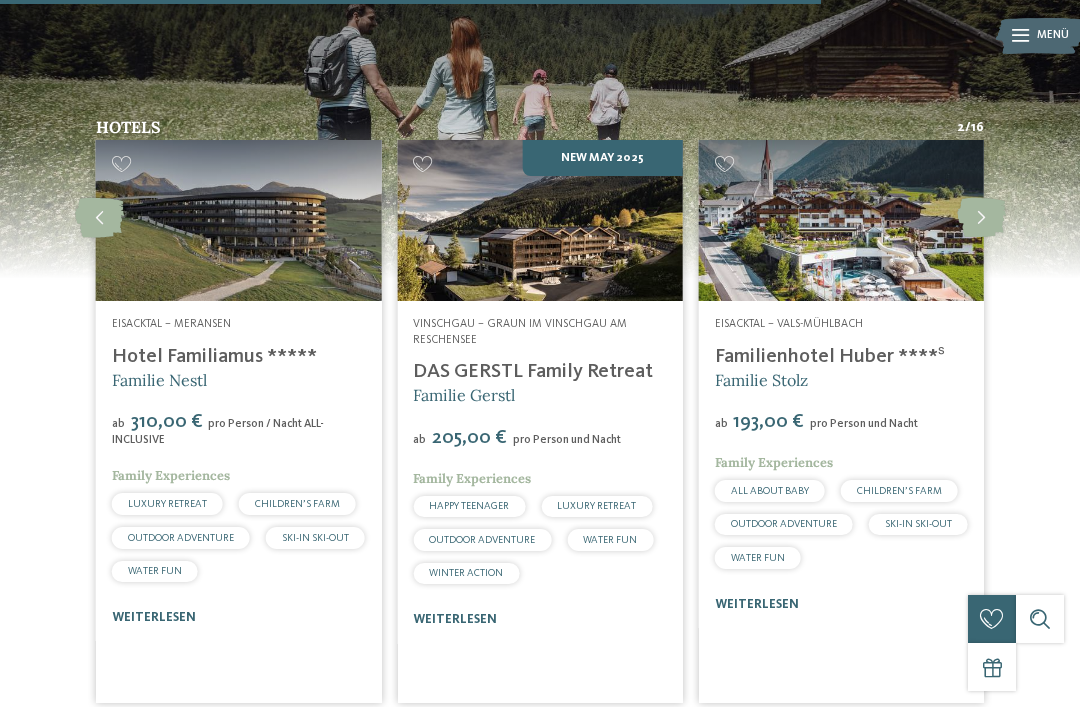 click at bounding box center [981, 218] 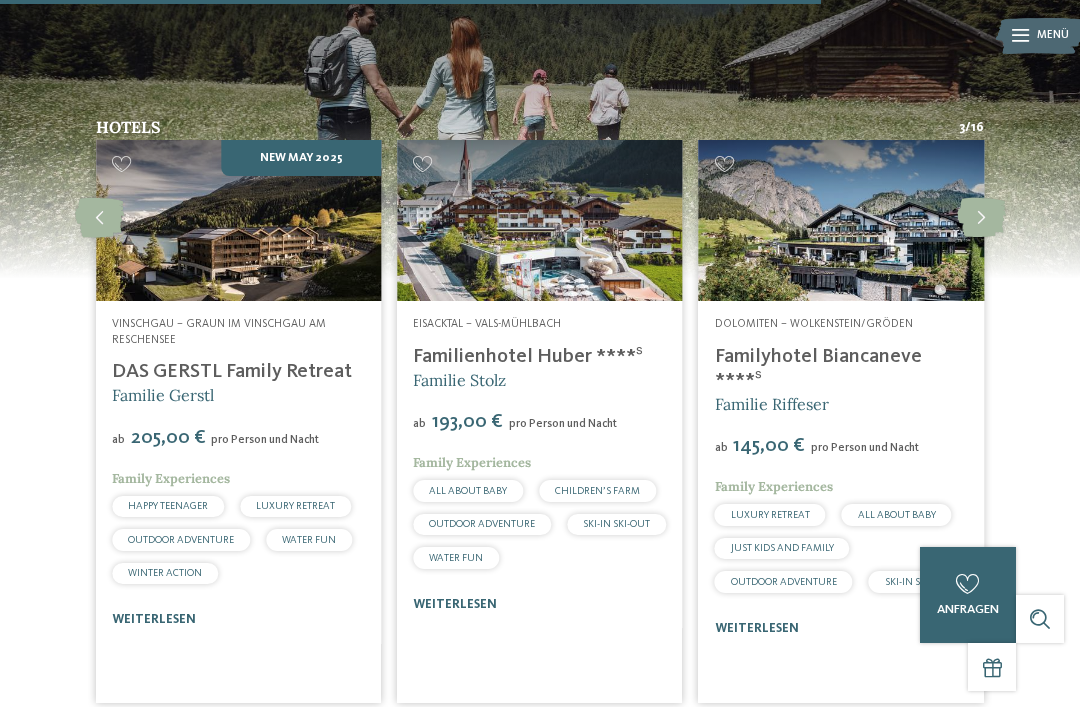 click at bounding box center (981, 218) 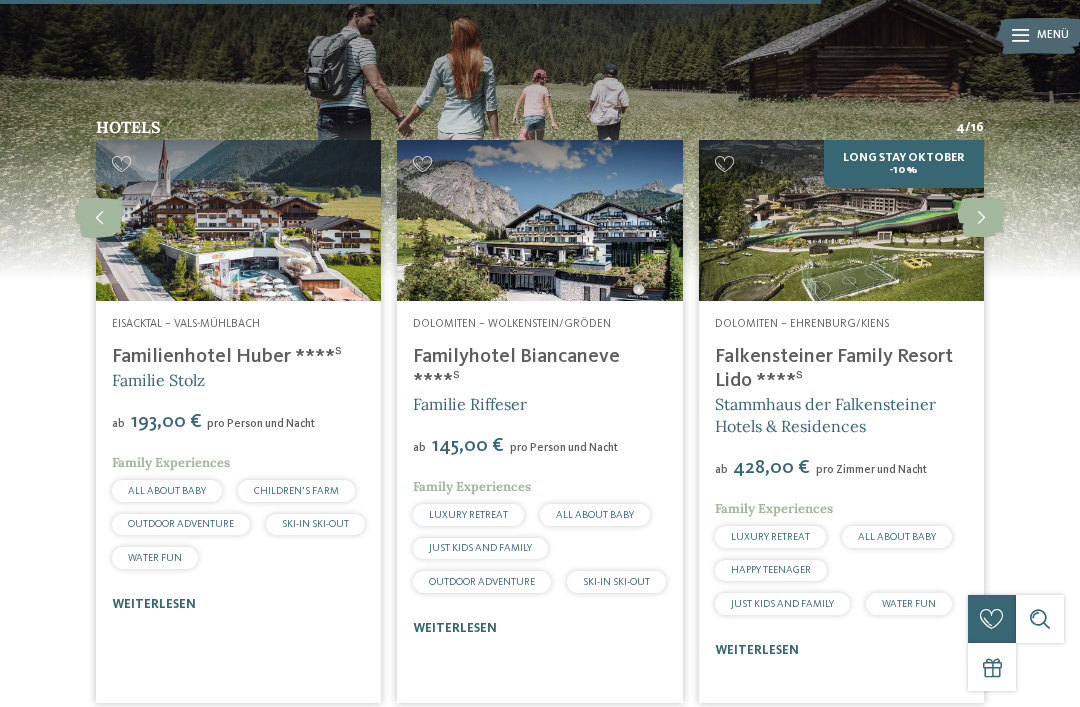 click at bounding box center (981, 218) 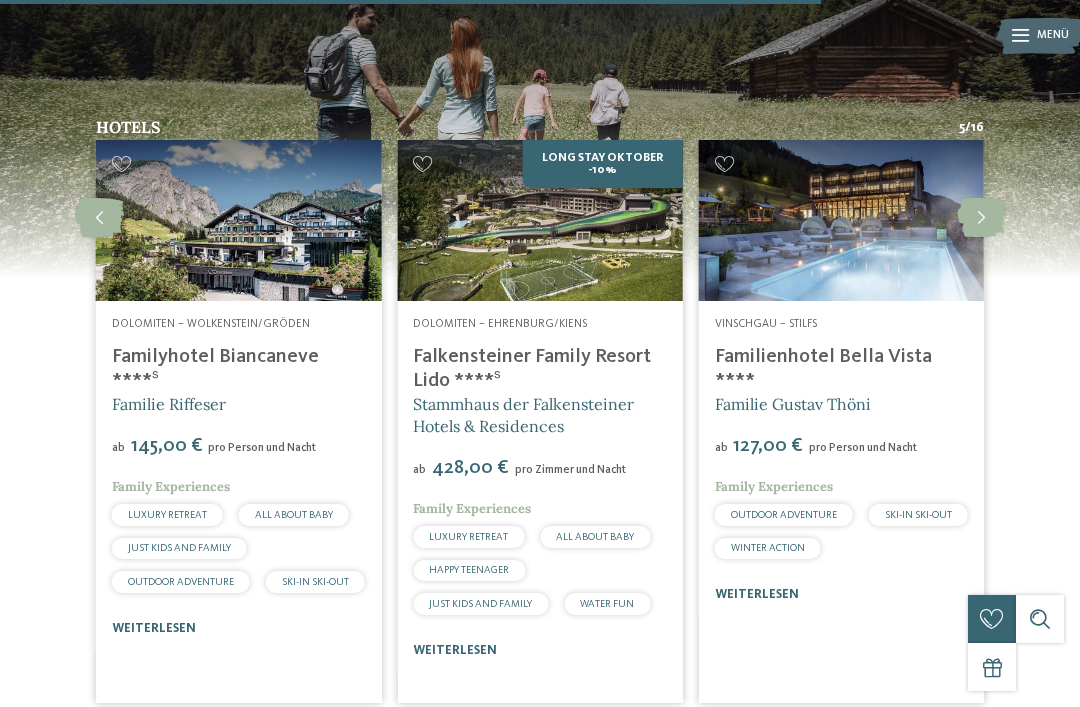 click at bounding box center (981, 218) 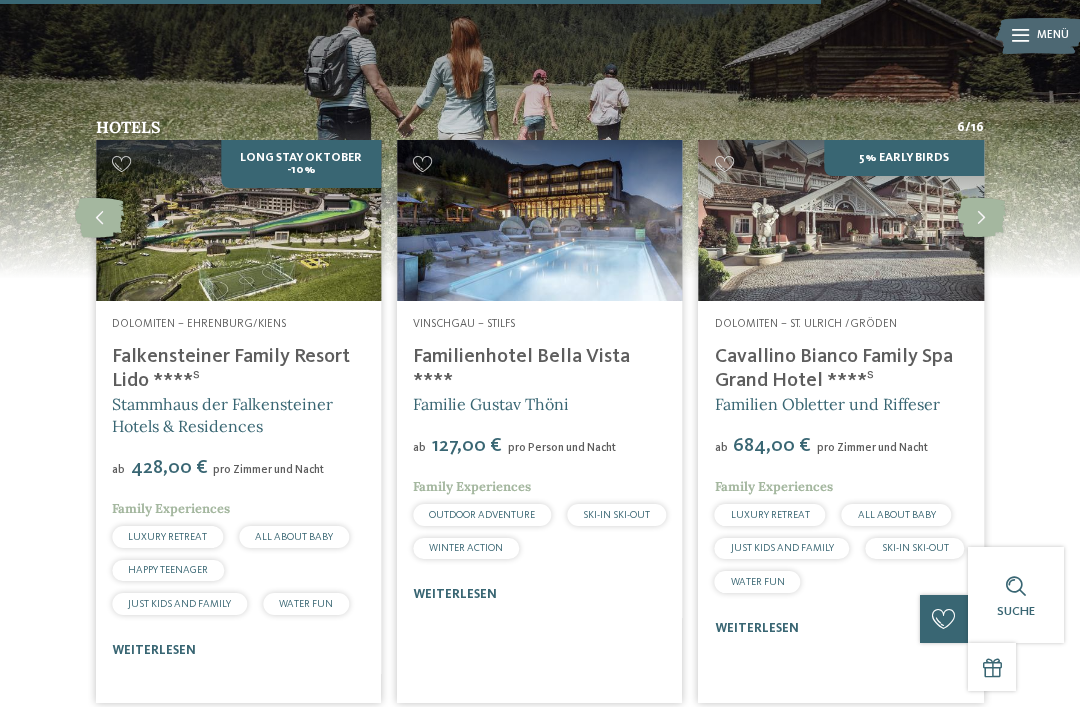 click at bounding box center (981, 218) 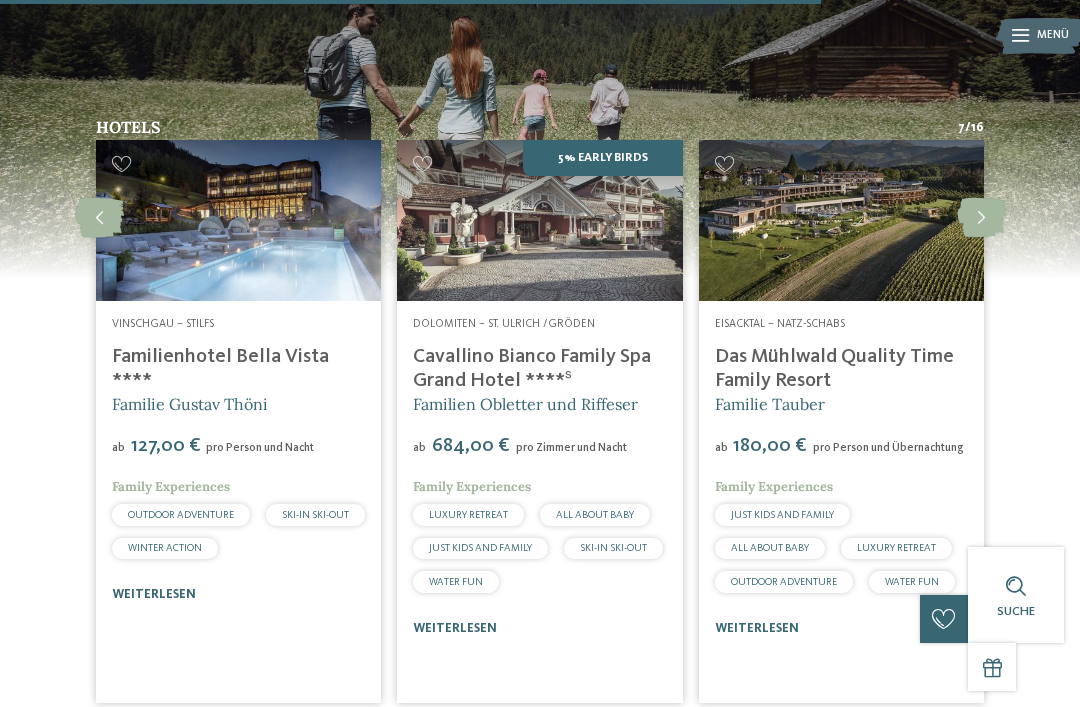 click at bounding box center (981, 218) 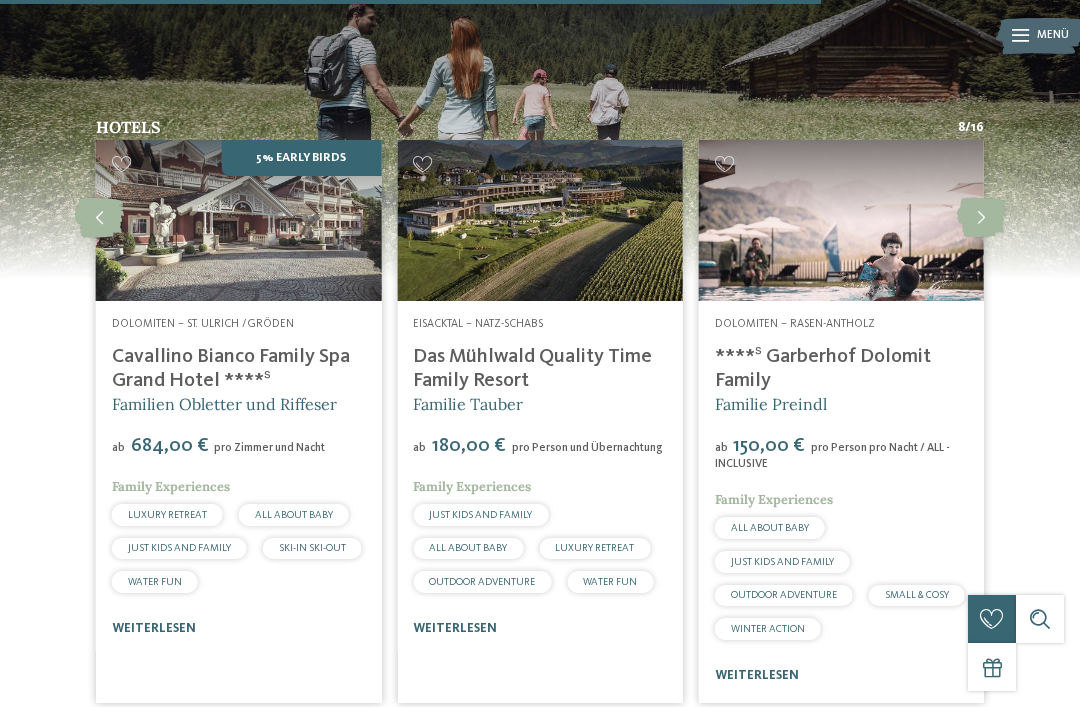 click at bounding box center (981, 218) 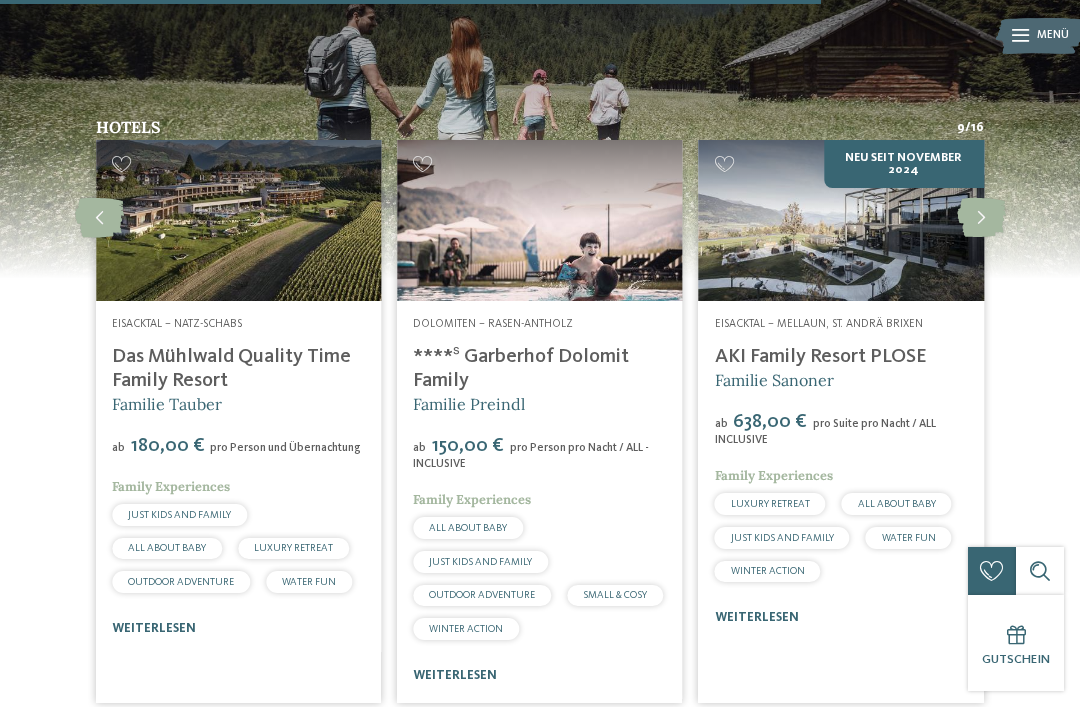 click at bounding box center (981, 218) 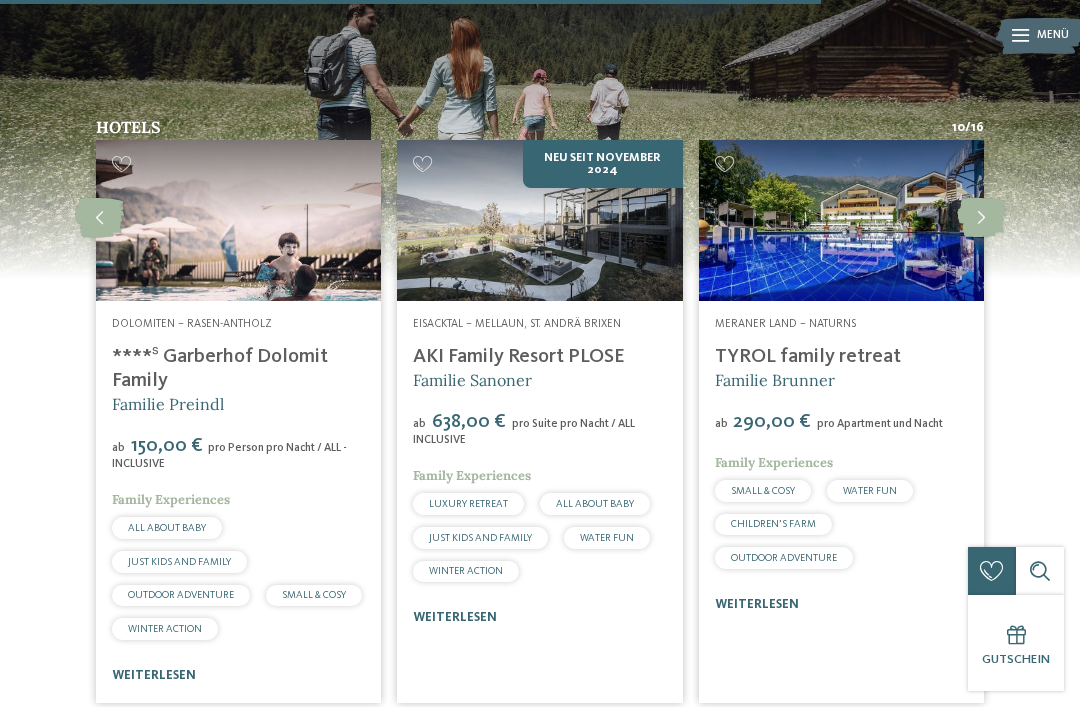 click on "Eisacktal – Mellaun, St. Andrä Brixen
AKI Family Resort PLOSE
[FIRST] [LAST]
ab
638,00 €
pro Suite pro Nacht / ALL INCLUSIVE
Family Experiences" at bounding box center [539, 471] 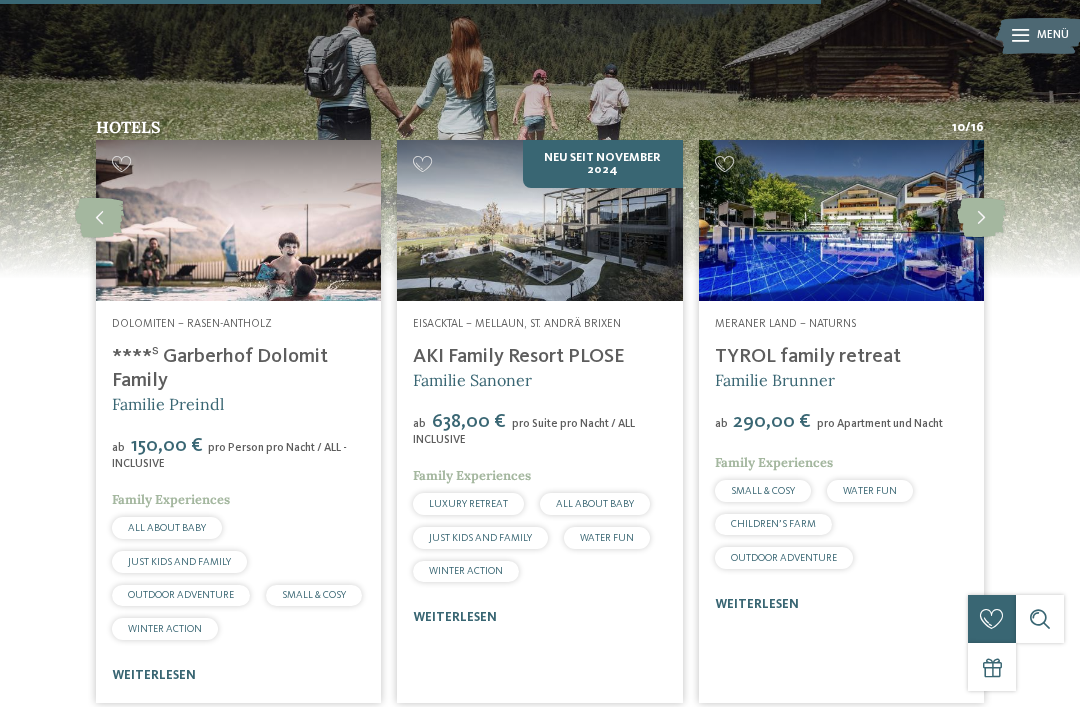 click at bounding box center [539, 220] 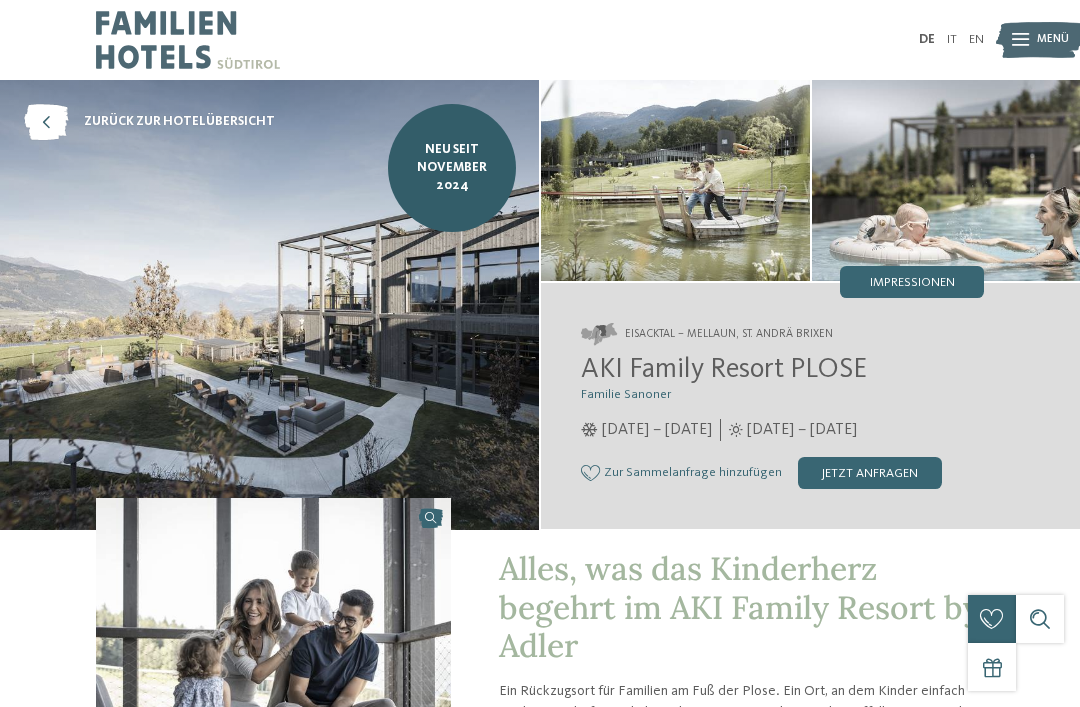 scroll, scrollTop: 0, scrollLeft: 0, axis: both 